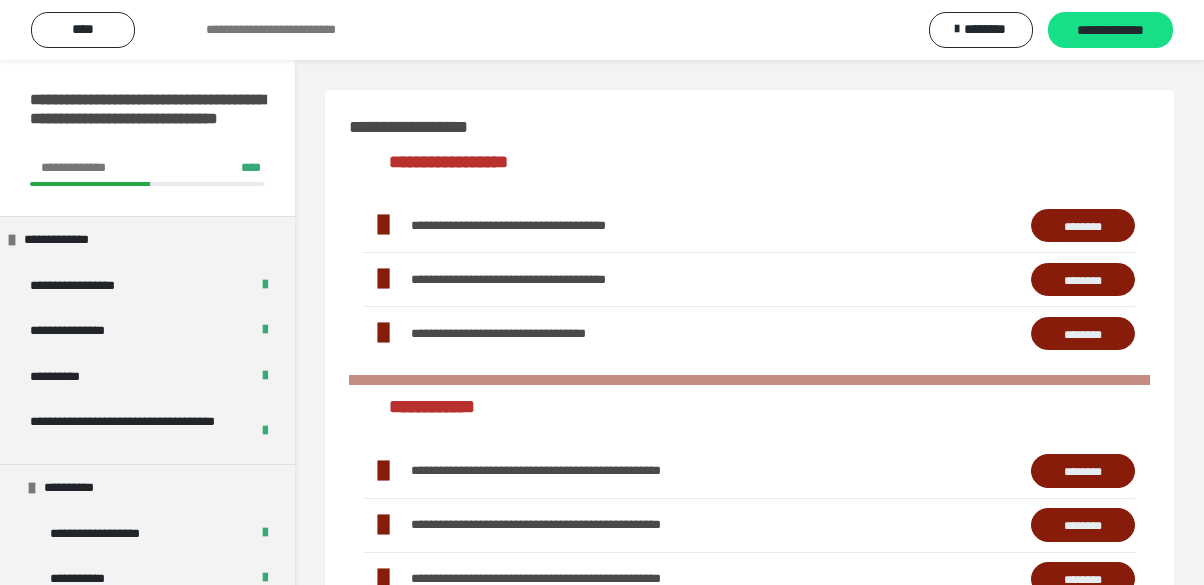 scroll, scrollTop: 656, scrollLeft: 0, axis: vertical 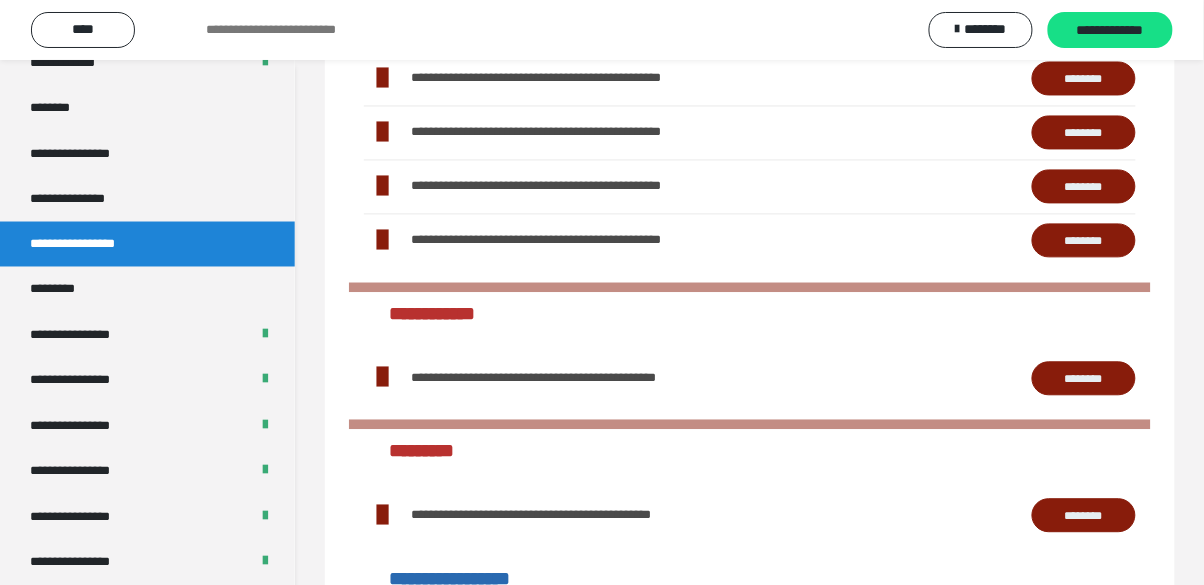 click on "**********" at bounding box center [147, 609] 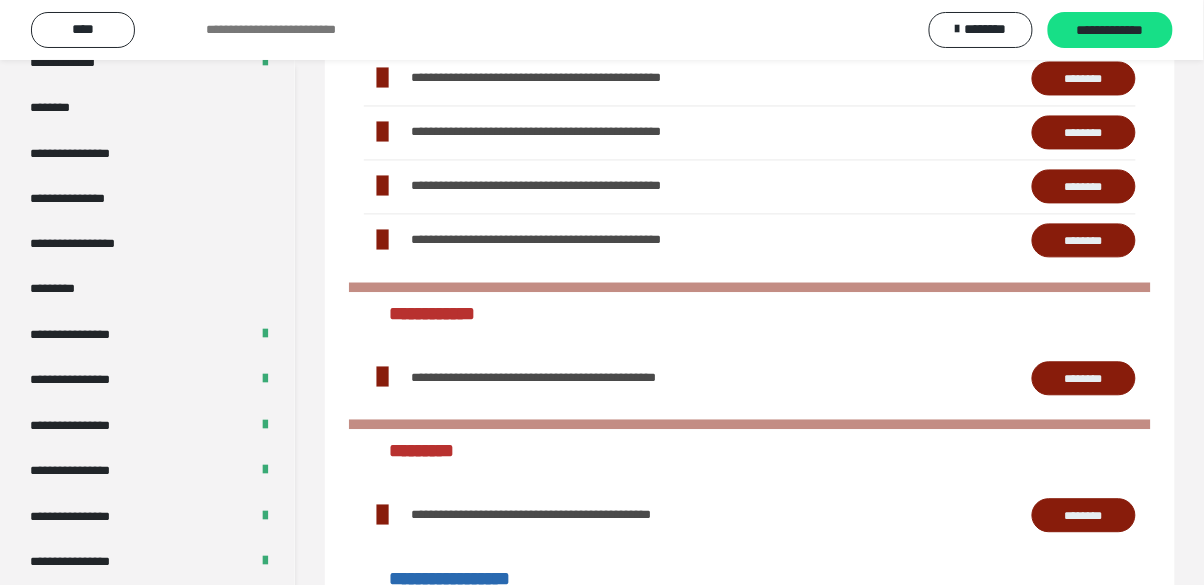 scroll, scrollTop: 2424, scrollLeft: 0, axis: vertical 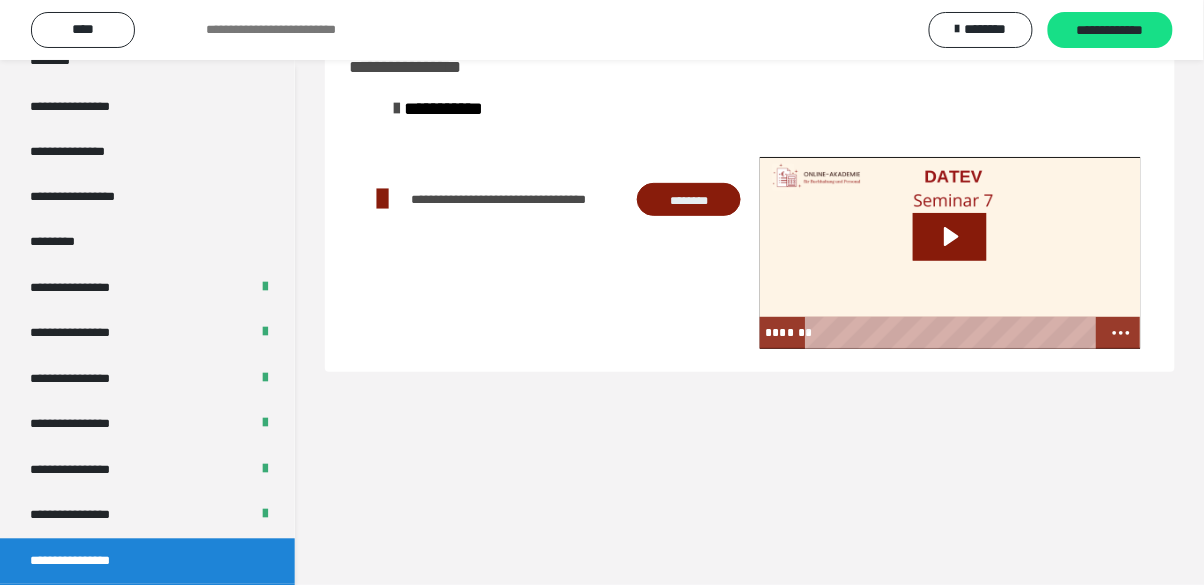 click 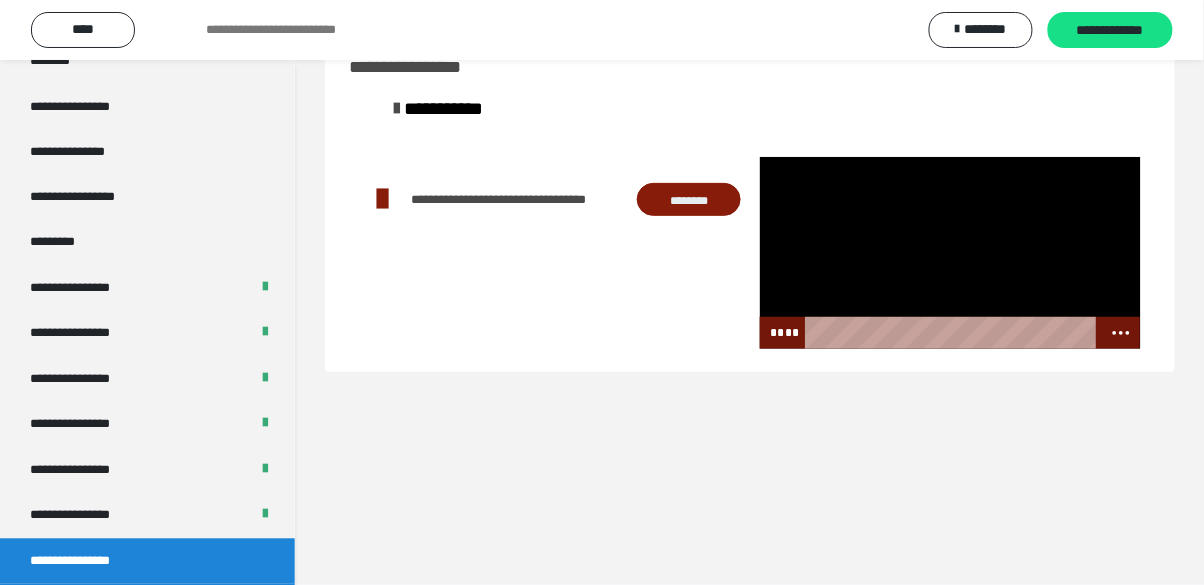 click at bounding box center (950, 253) 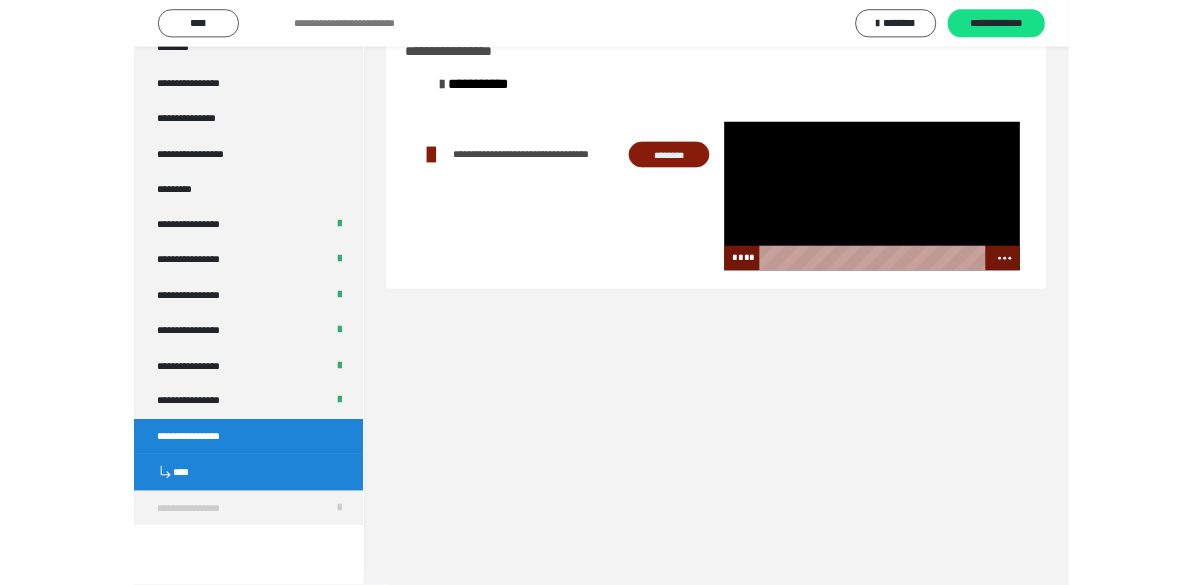 scroll, scrollTop: 2352, scrollLeft: 0, axis: vertical 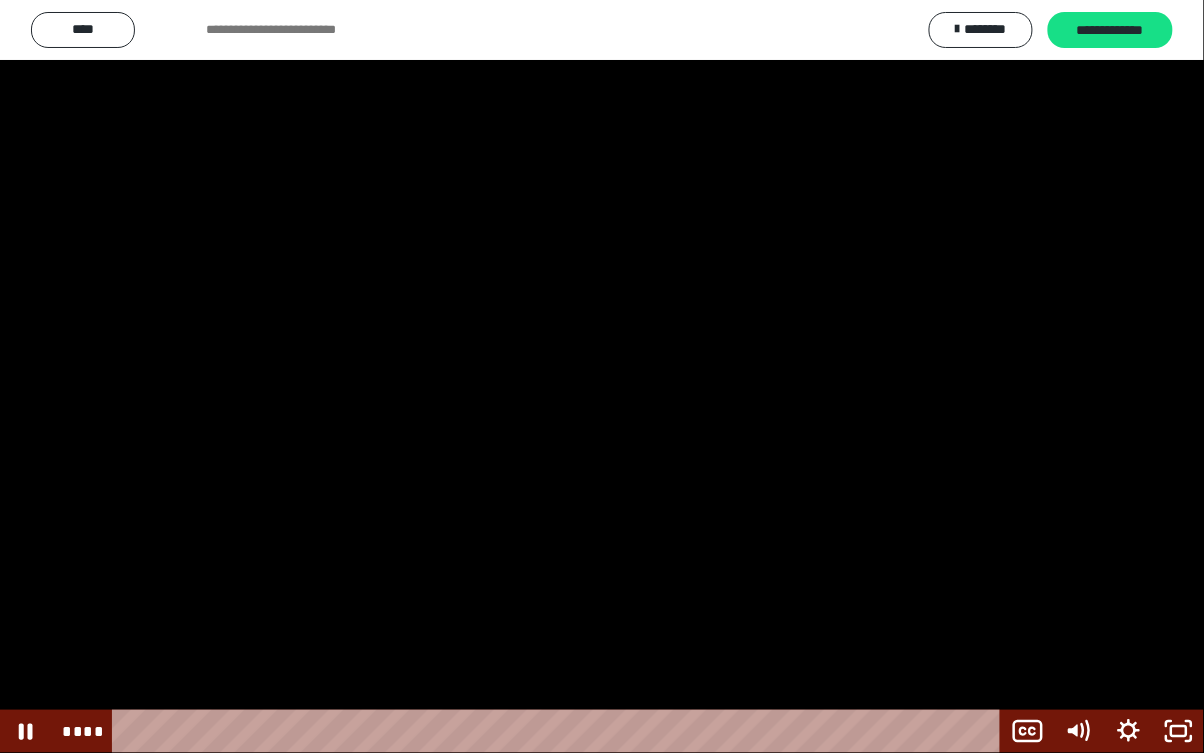 click 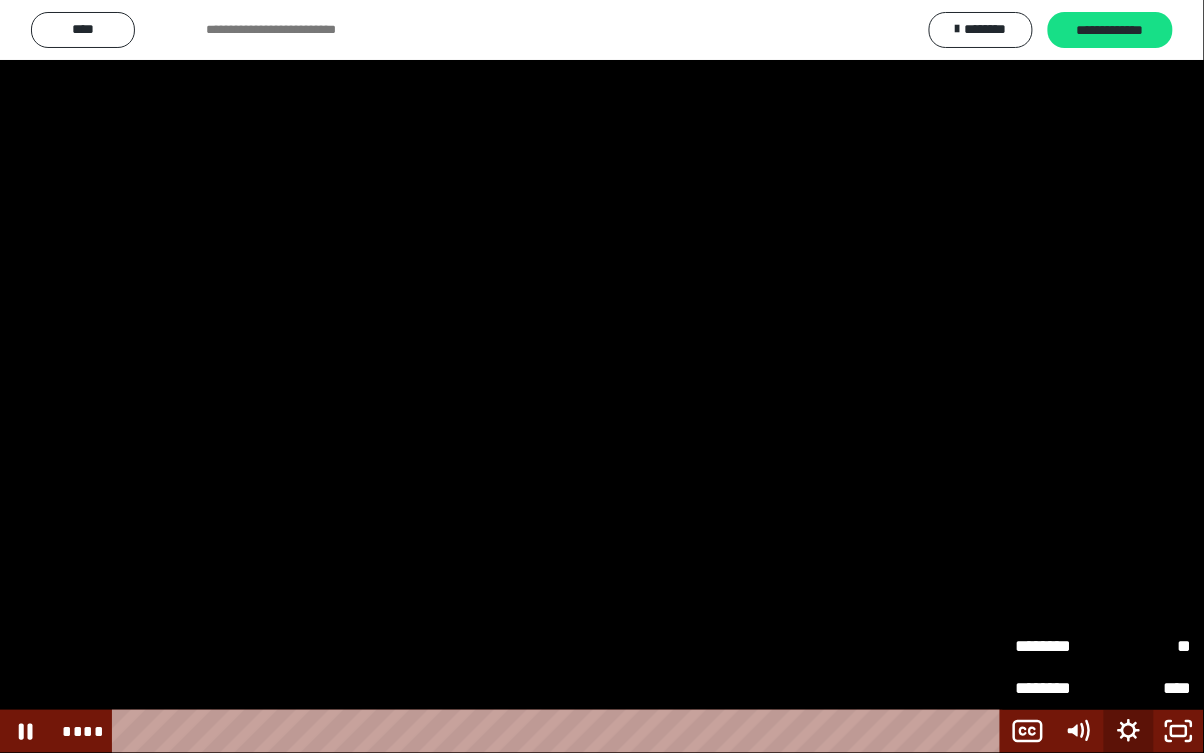 click on "****" at bounding box center (1148, 684) 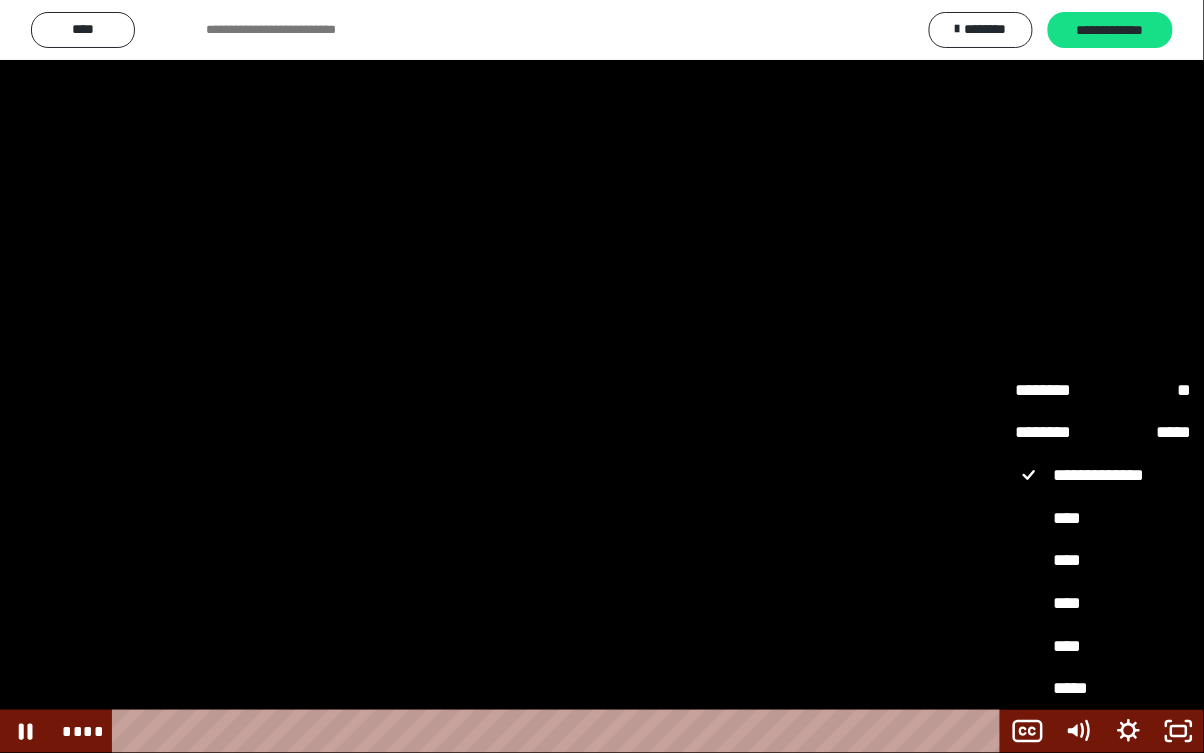 click on "*****" at bounding box center [1103, 688] 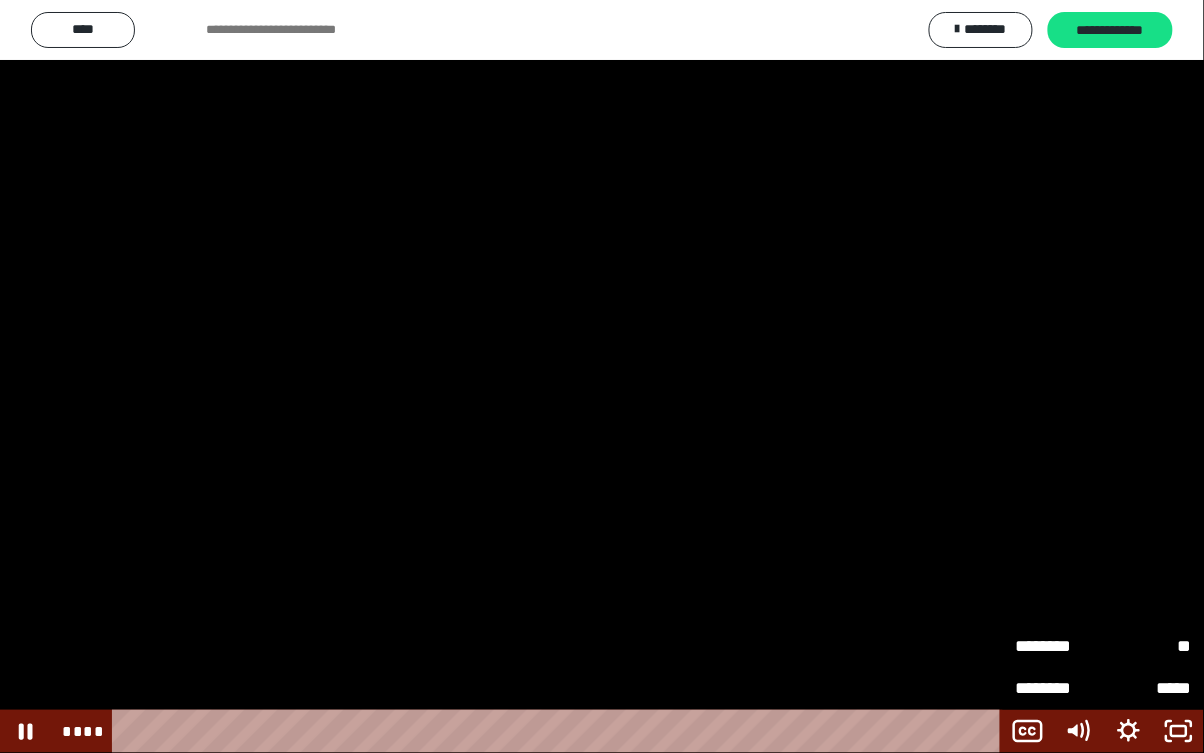 click on "****" at bounding box center (560, 731) 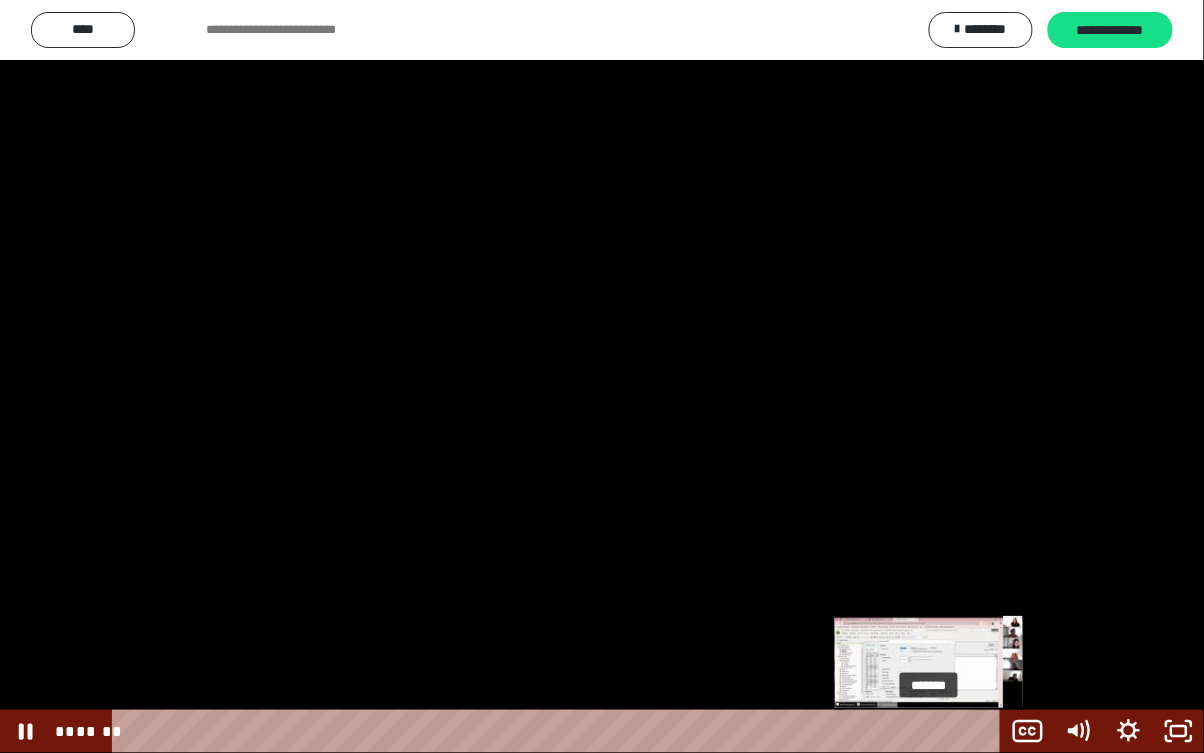 click on "*******" at bounding box center [560, 731] 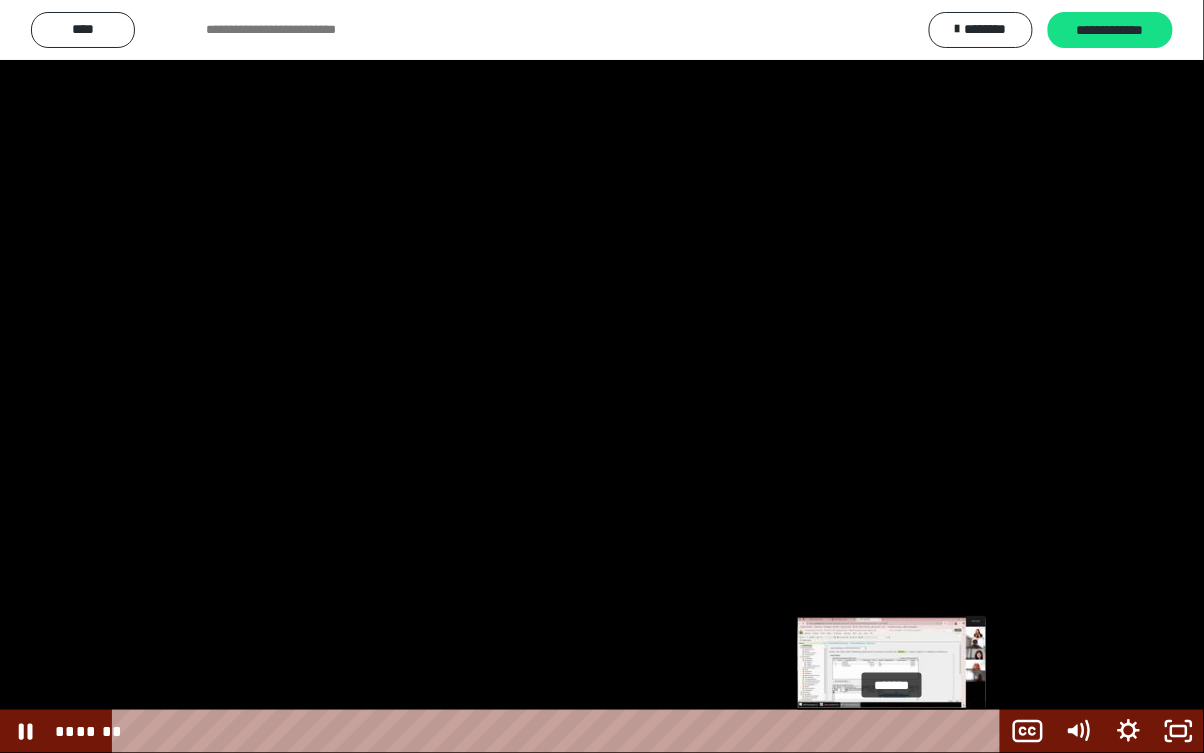 click on "*******" at bounding box center [560, 731] 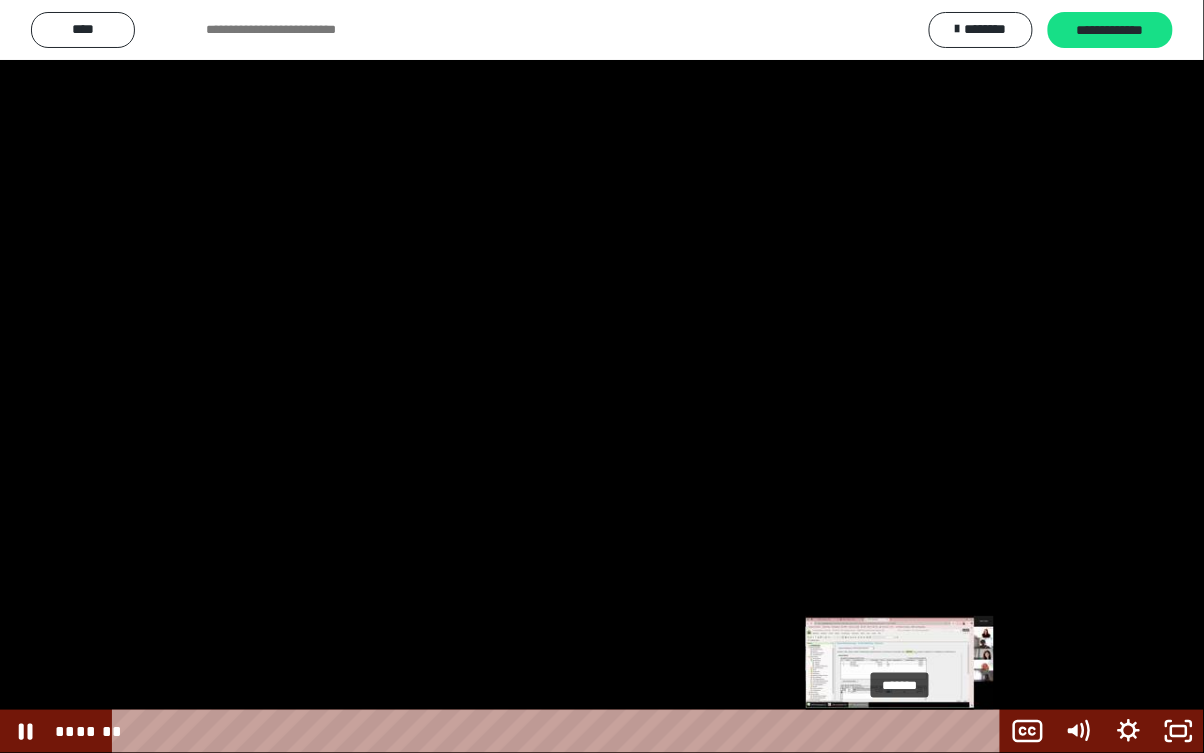 click on "*******" at bounding box center [560, 731] 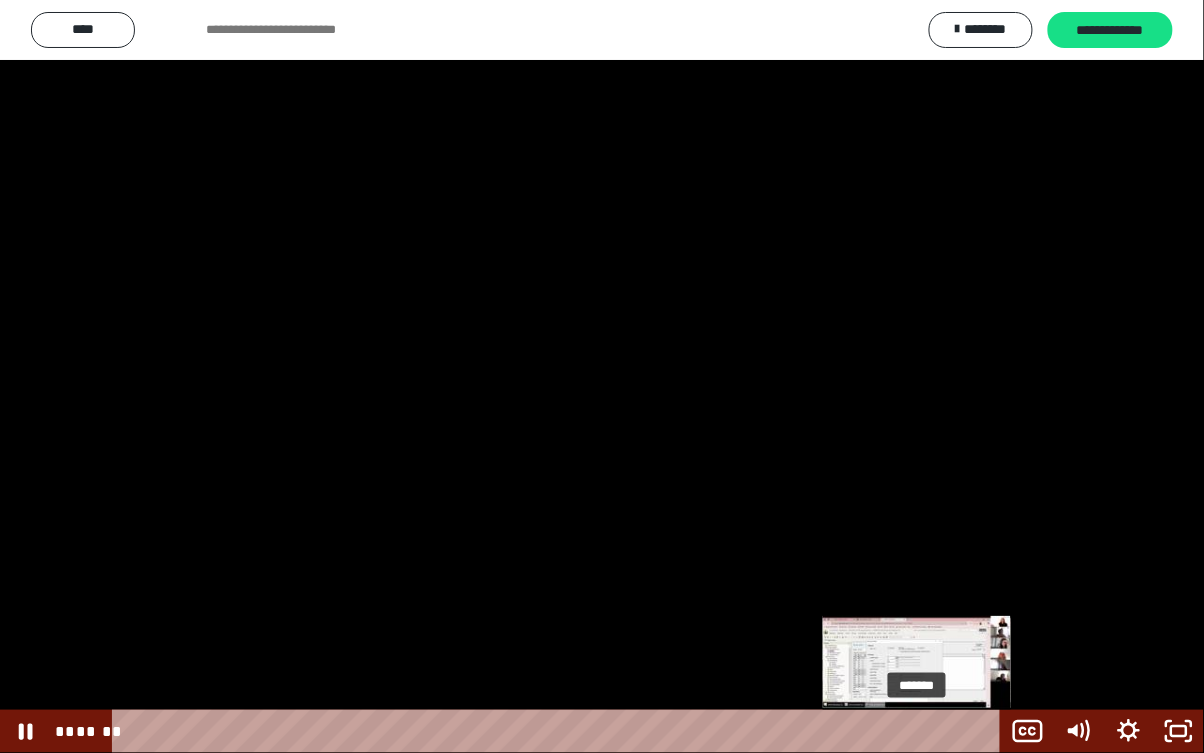 click 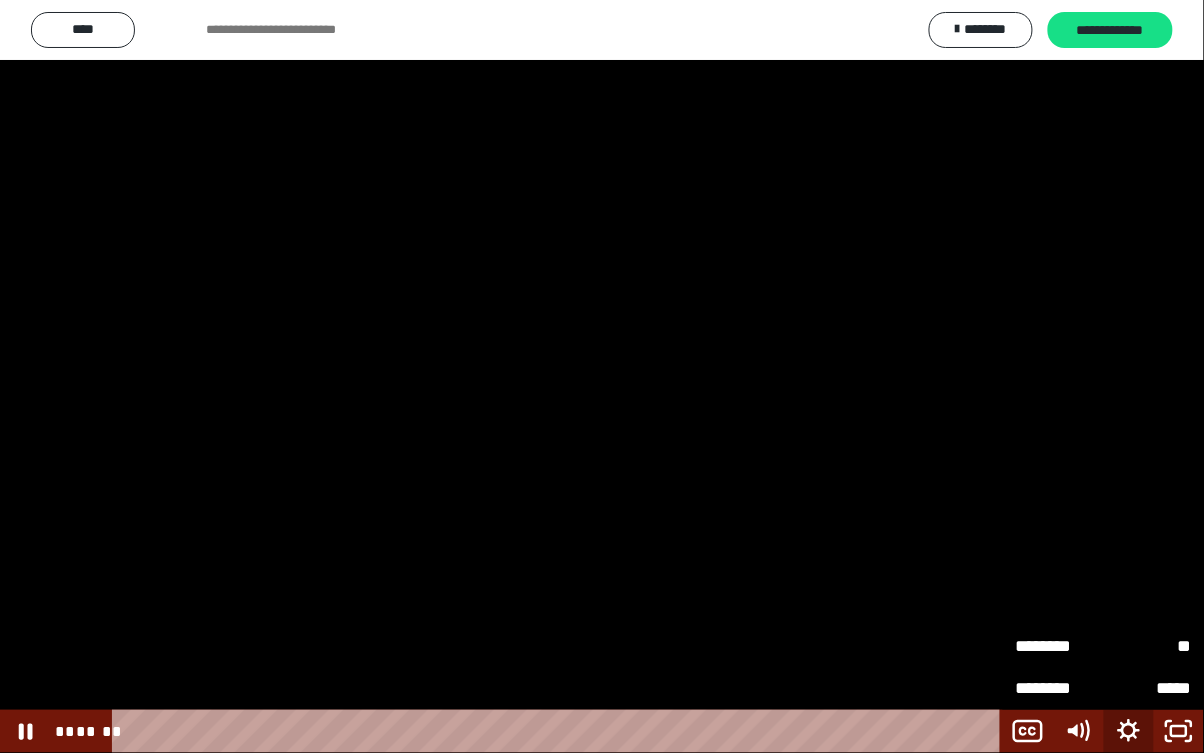 click on "**" at bounding box center (1148, 638) 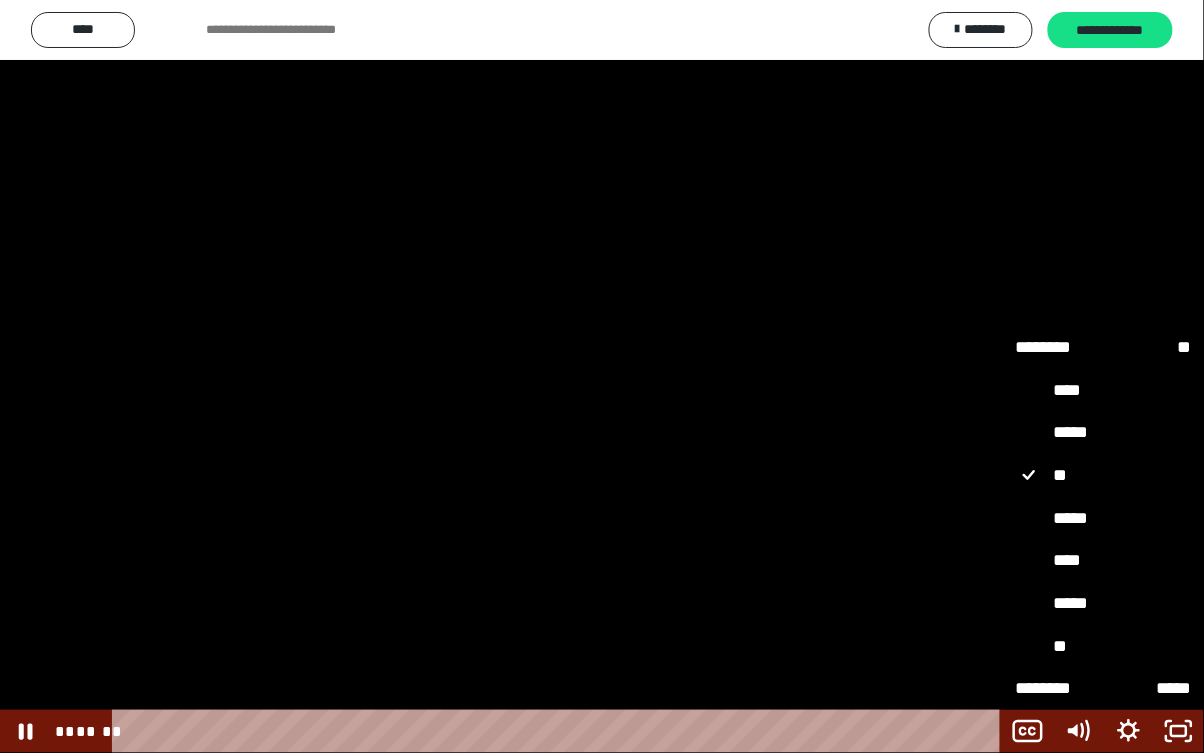 click on "****" at bounding box center [1103, 560] 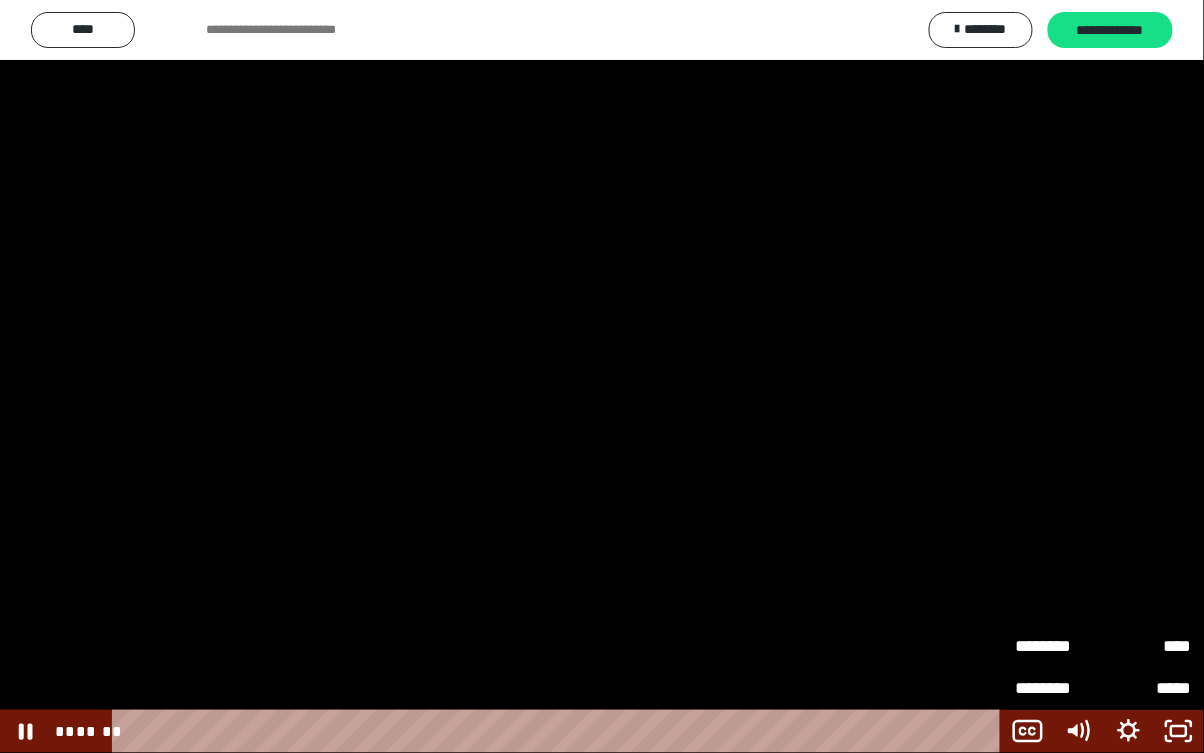 click on "******** ****" at bounding box center [1103, 646] 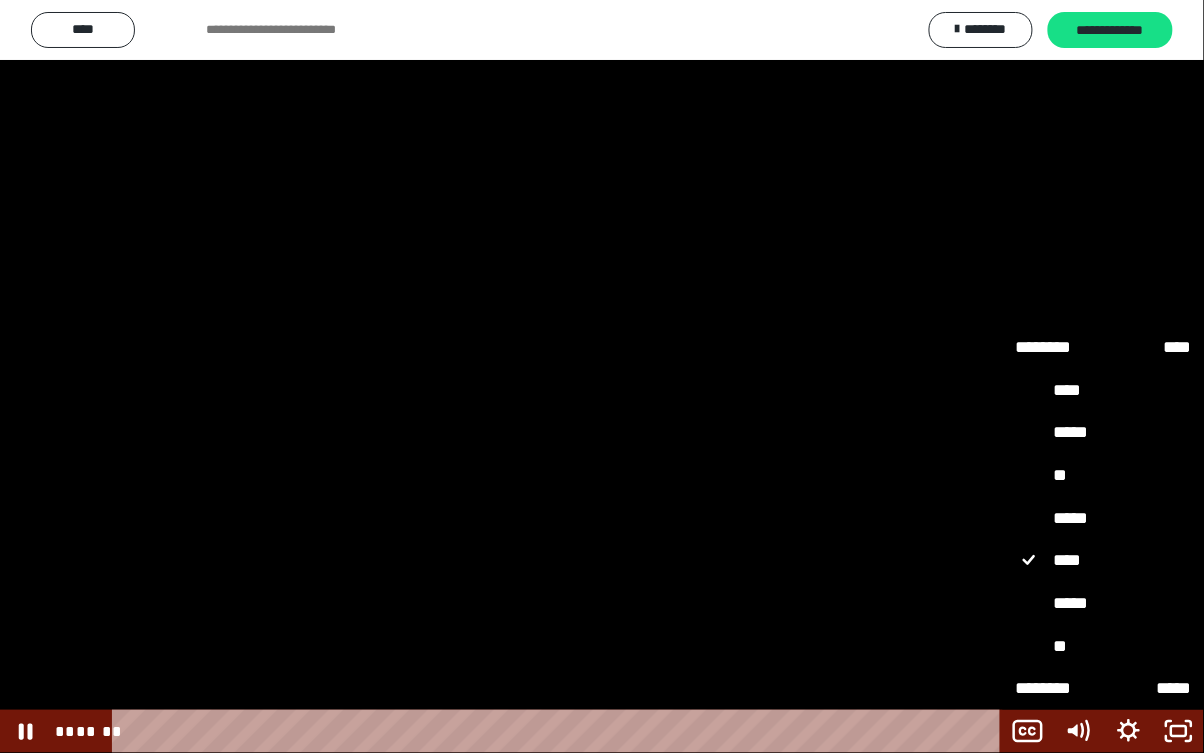 click on "*****" at bounding box center [1103, 518] 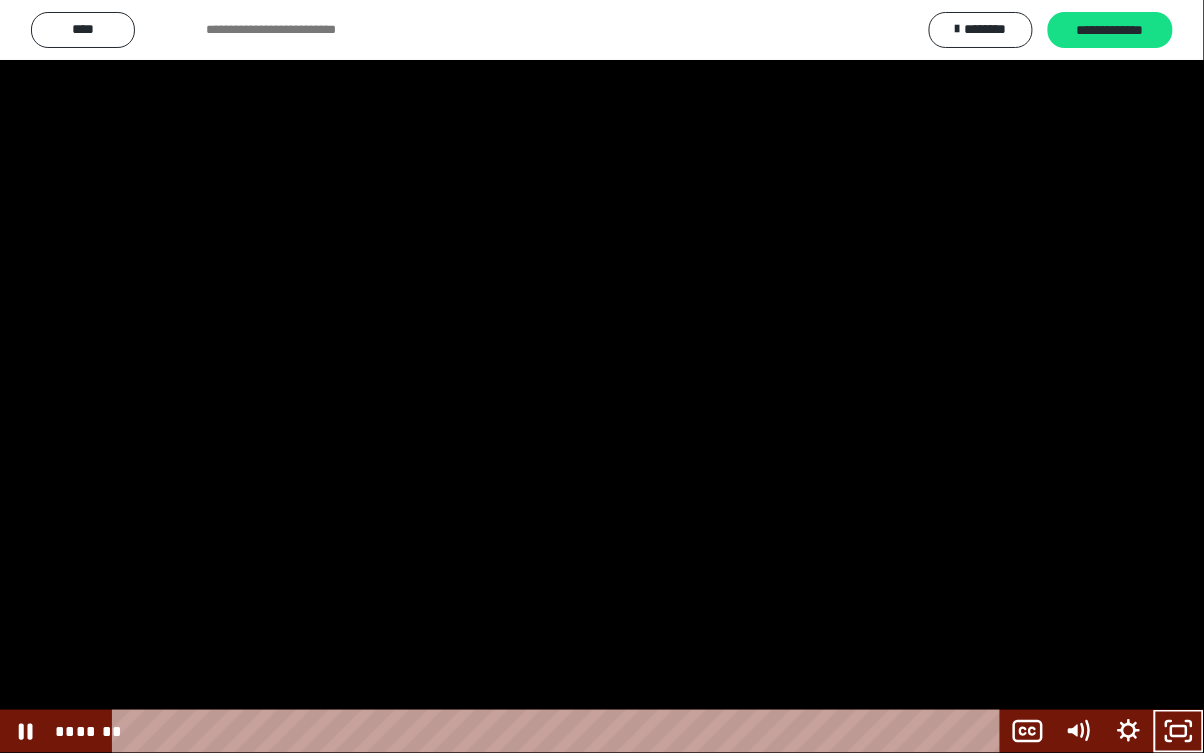 click at bounding box center (602, 376) 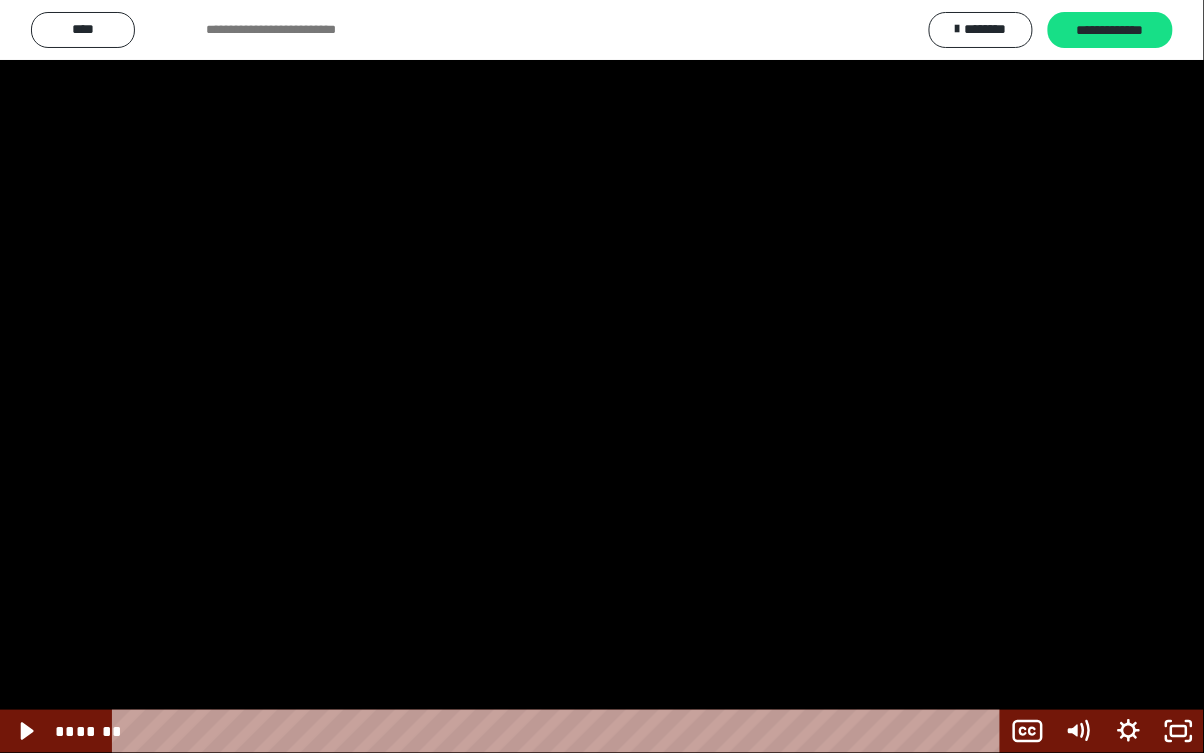 click at bounding box center (602, 376) 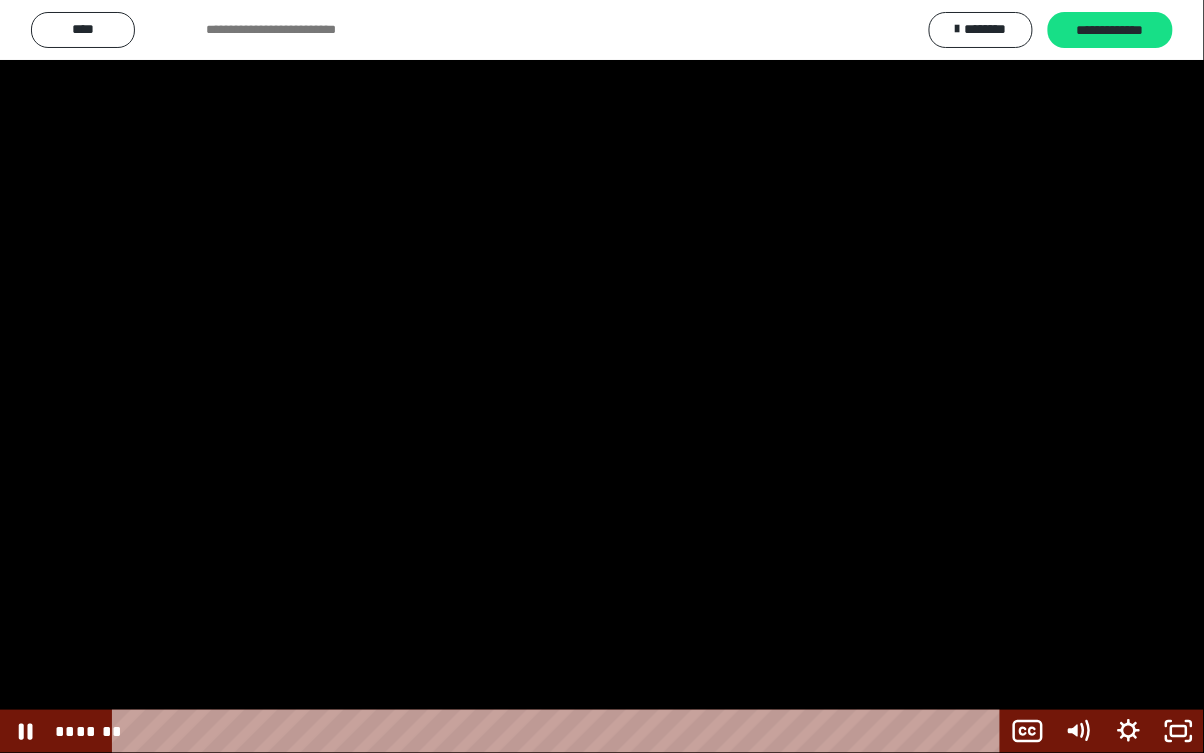 click at bounding box center [602, 376] 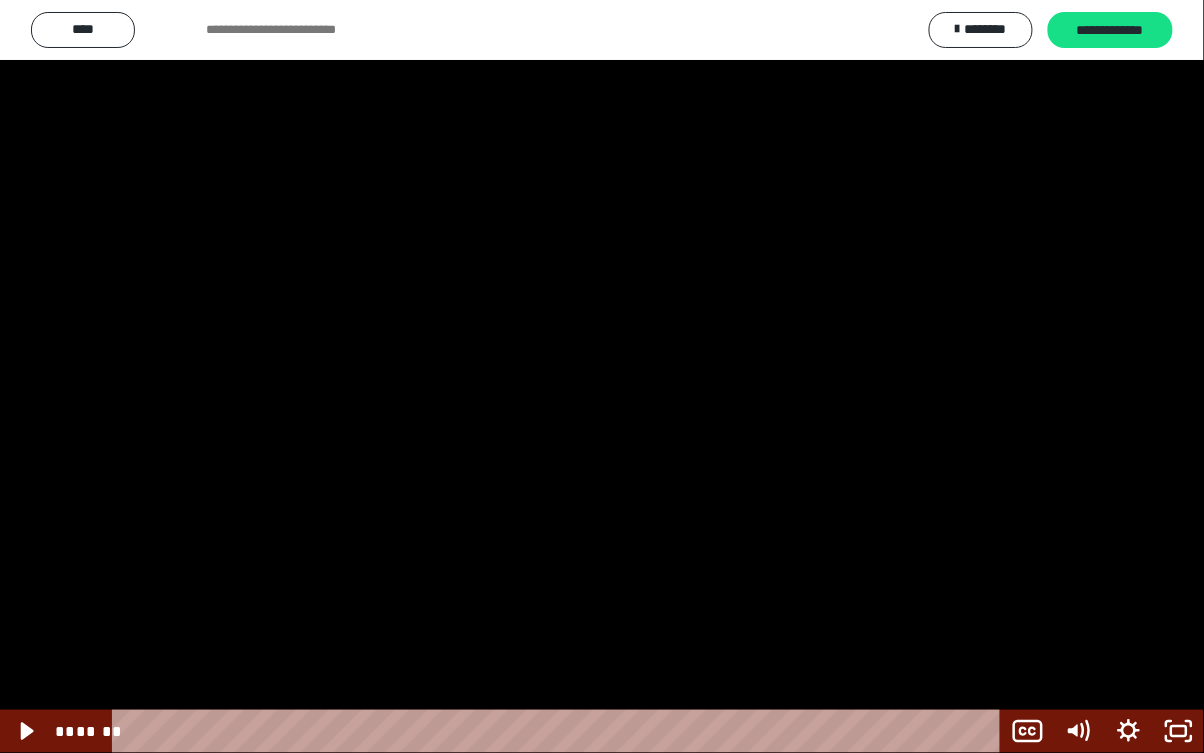 click at bounding box center (602, 376) 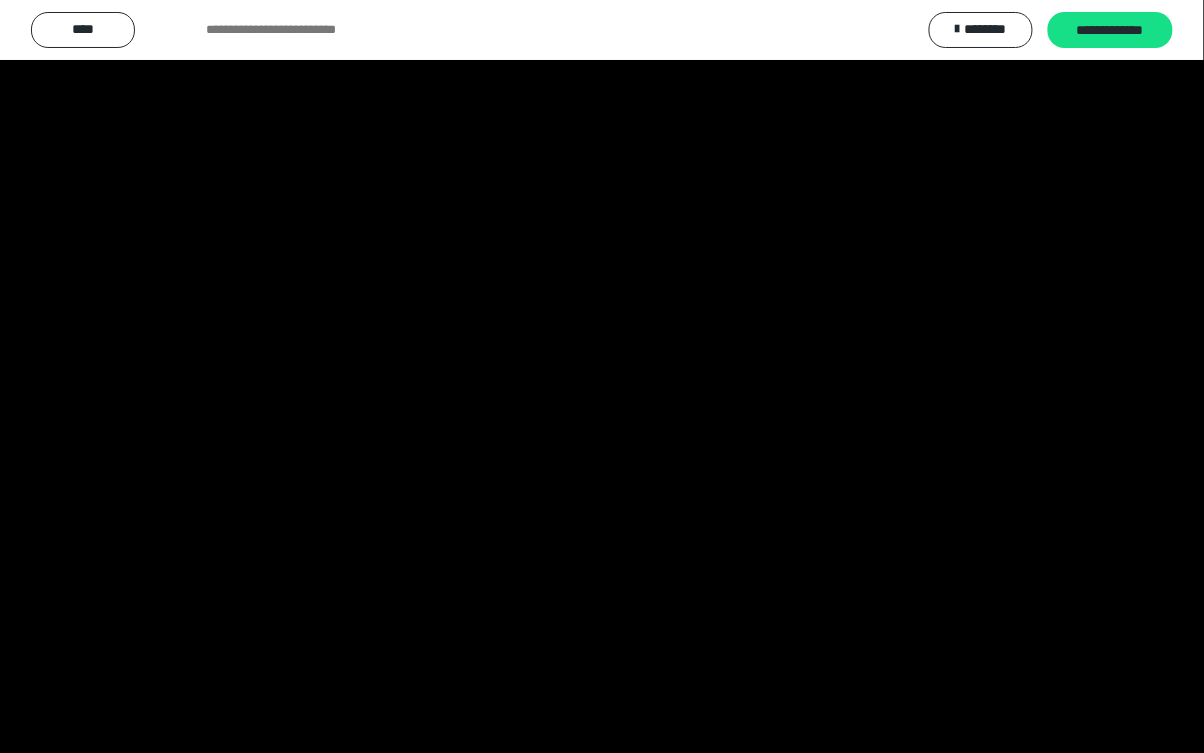 click at bounding box center (602, 376) 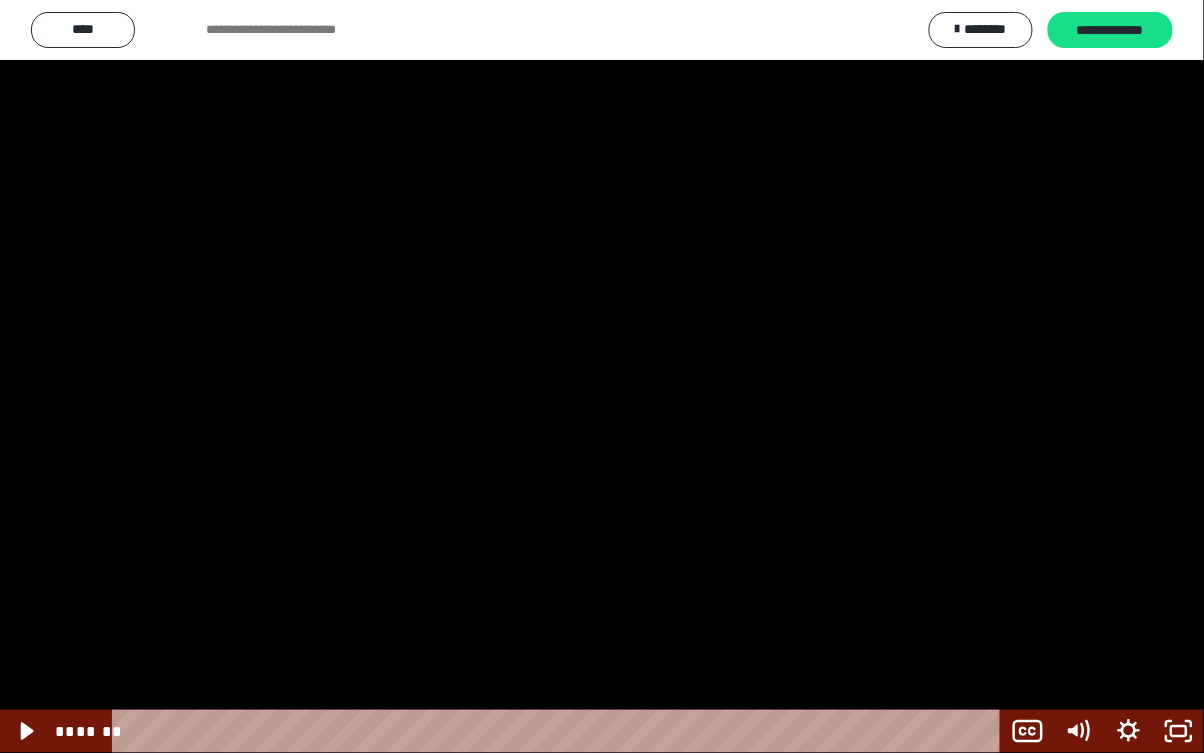click at bounding box center (602, 376) 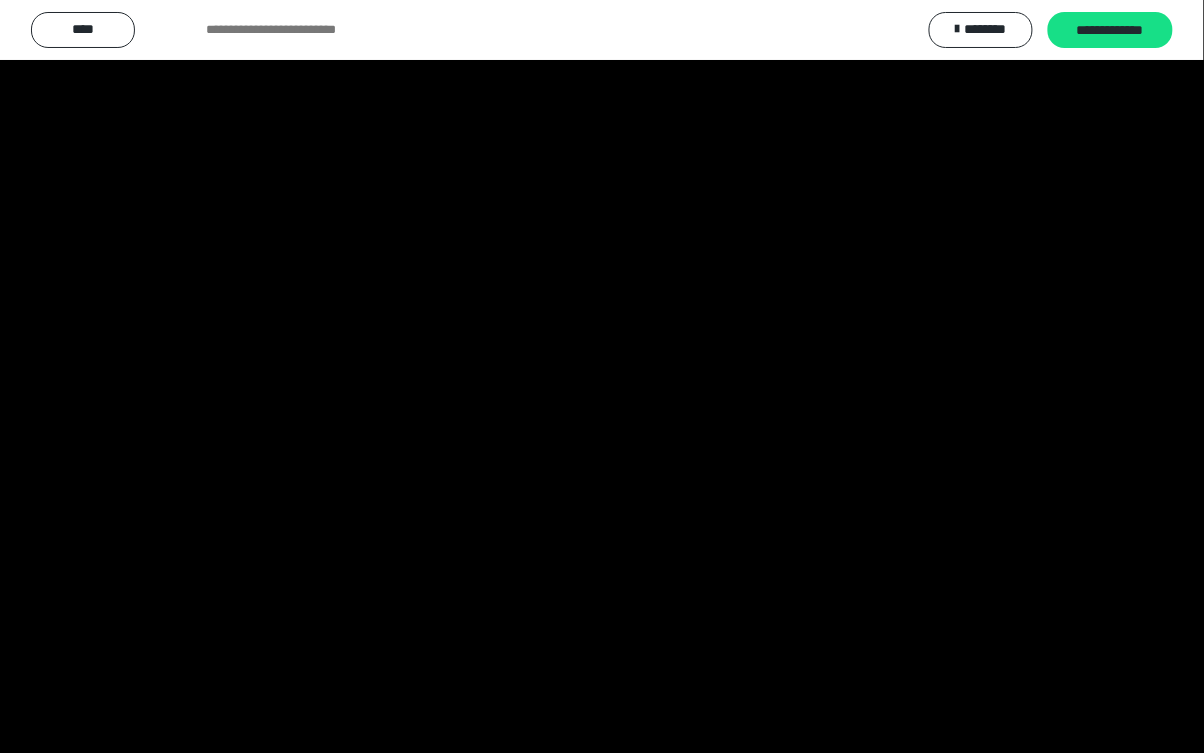 click at bounding box center [602, 376] 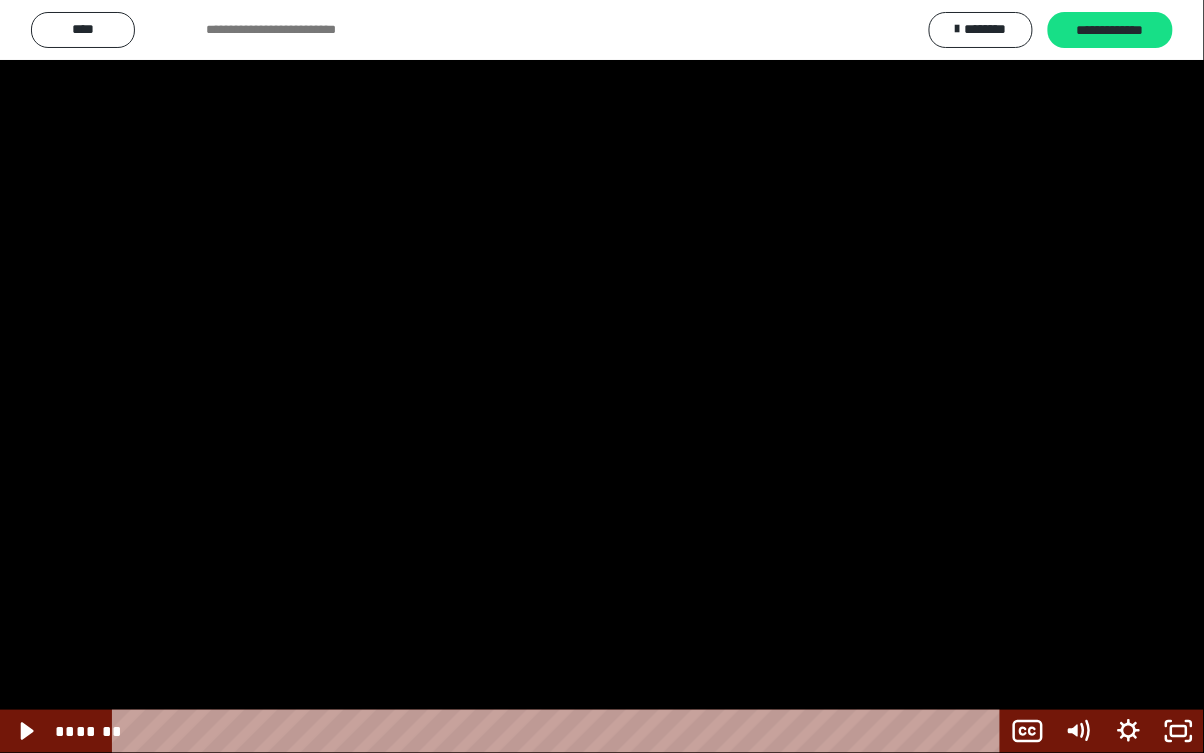 click at bounding box center [602, 376] 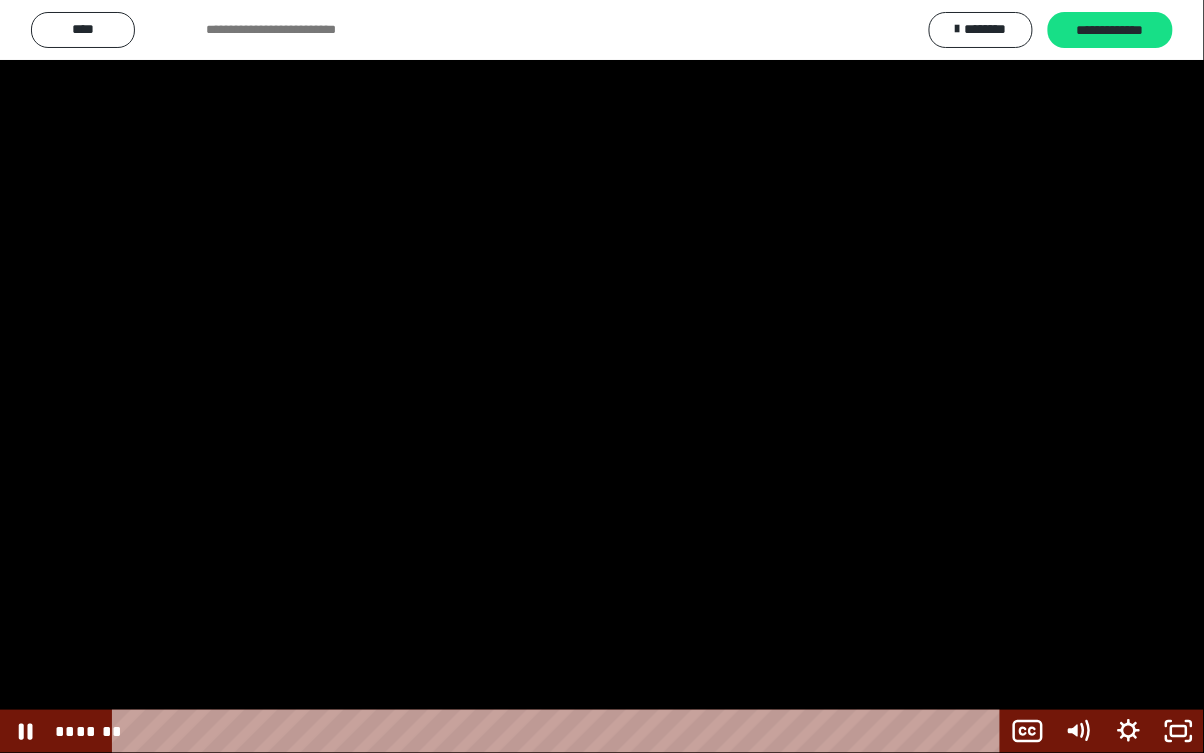 click at bounding box center (602, 376) 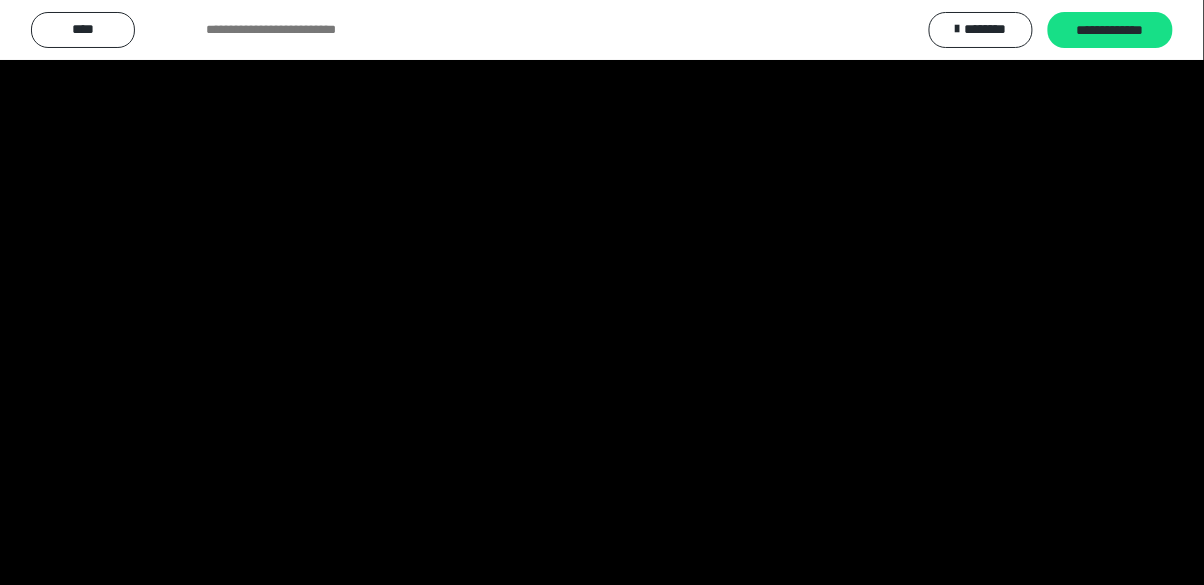 scroll, scrollTop: 123, scrollLeft: 0, axis: vertical 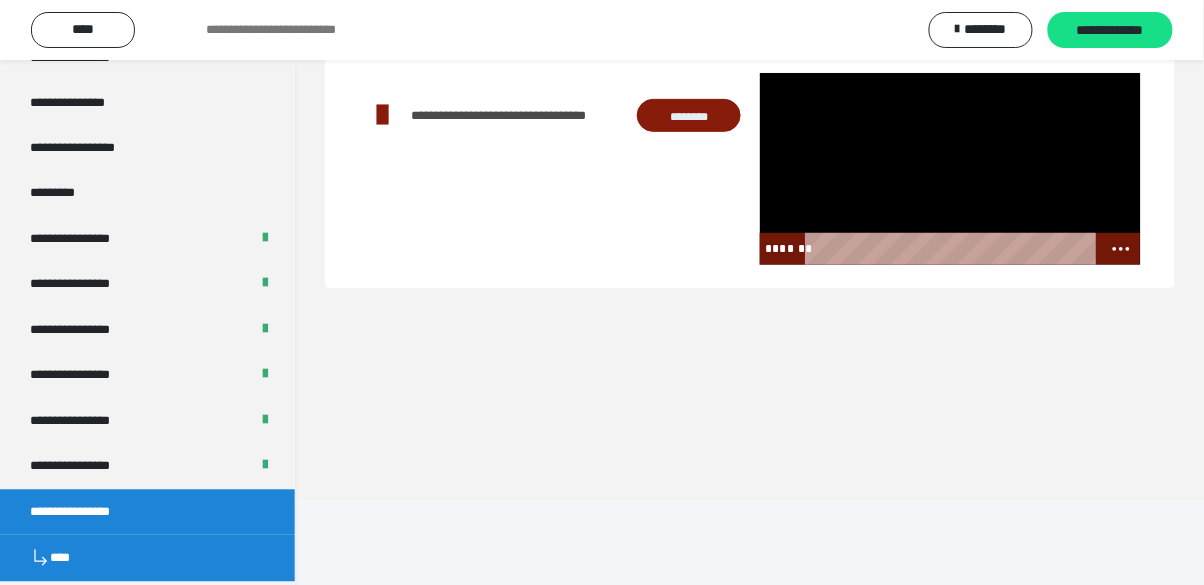 click at bounding box center (950, 169) 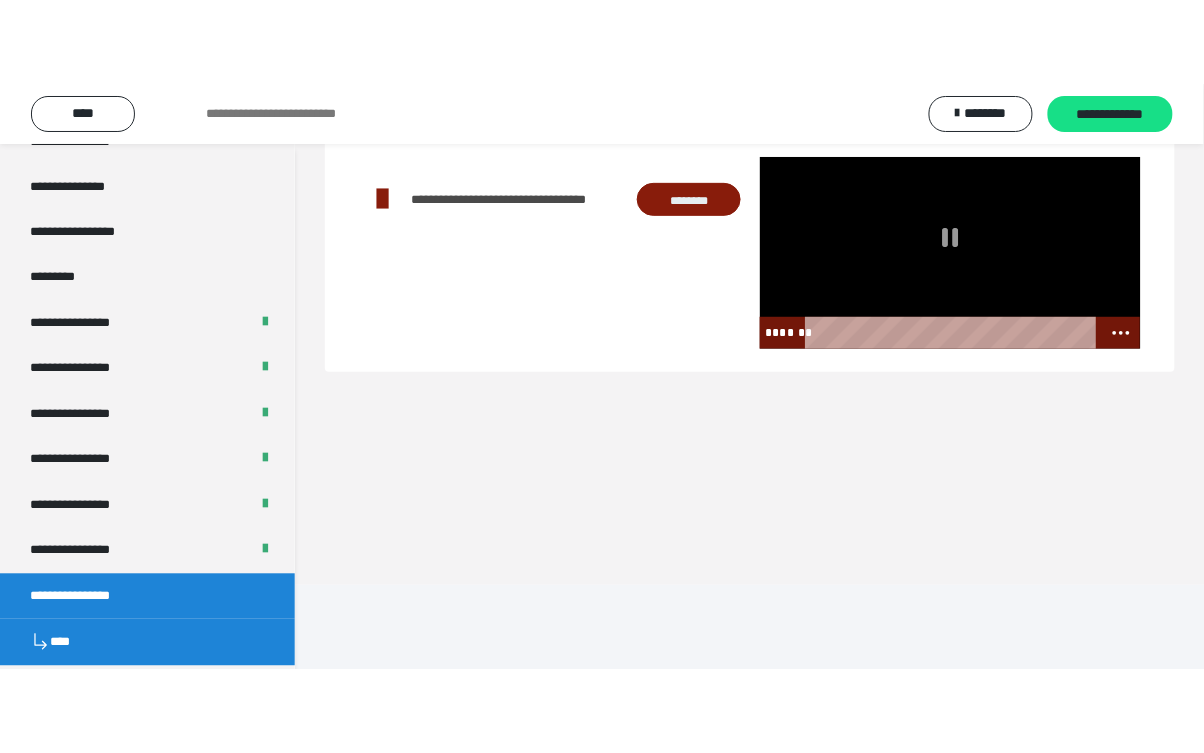 scroll, scrollTop: 60, scrollLeft: 0, axis: vertical 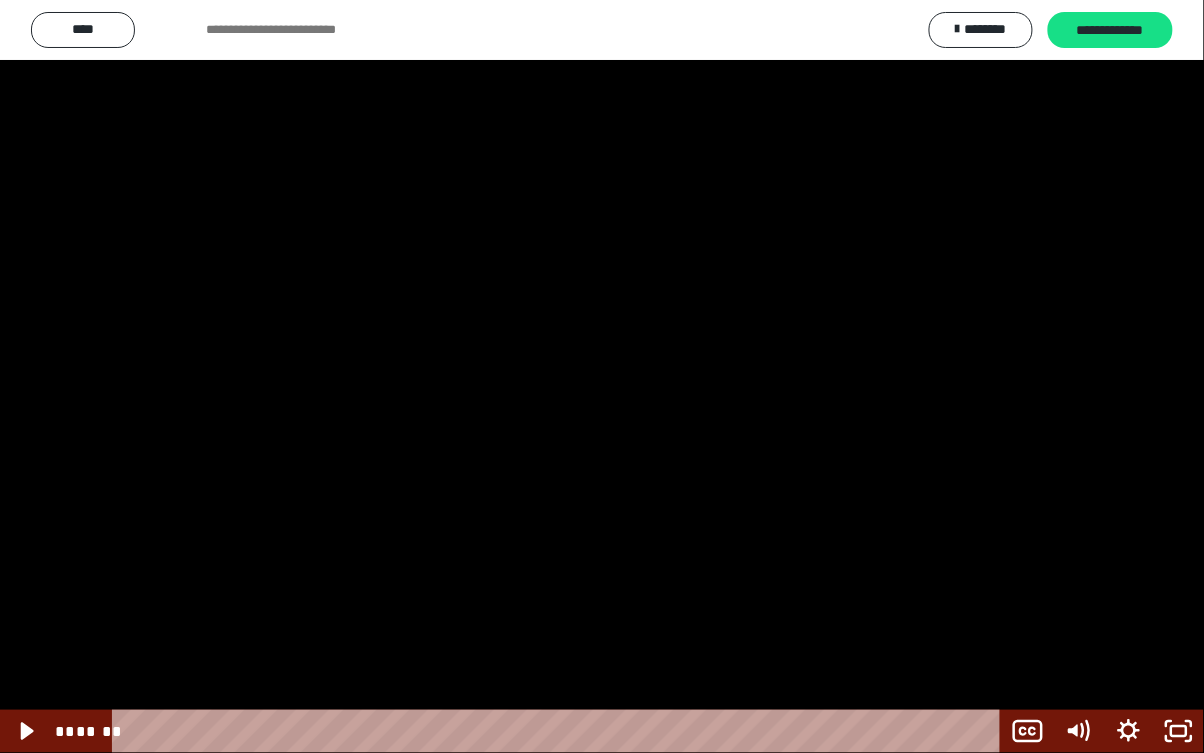click at bounding box center (602, 376) 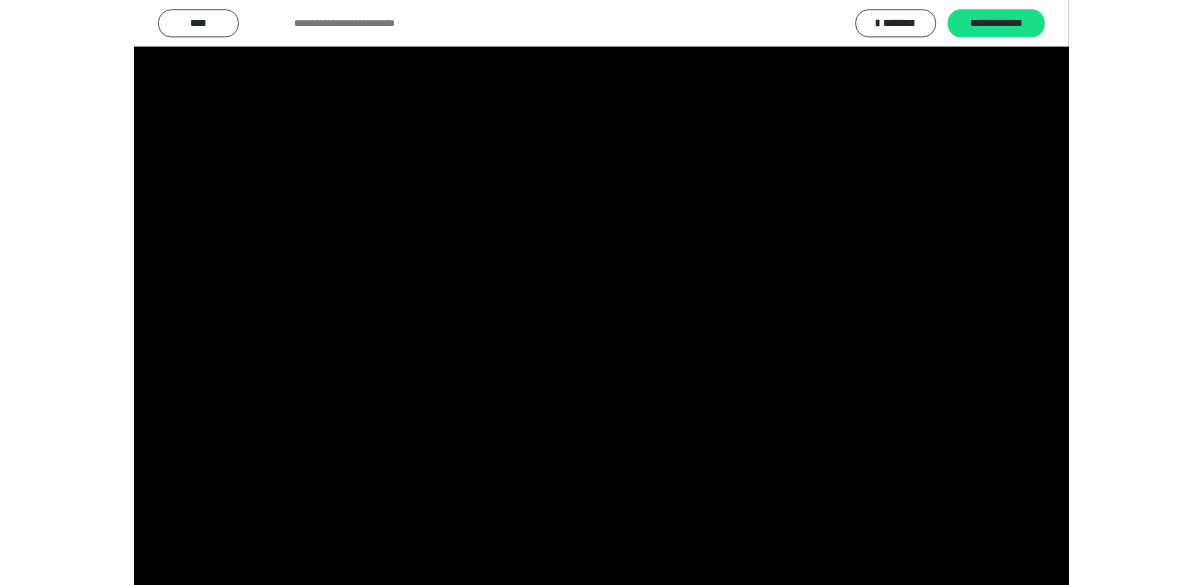 scroll, scrollTop: 140, scrollLeft: 0, axis: vertical 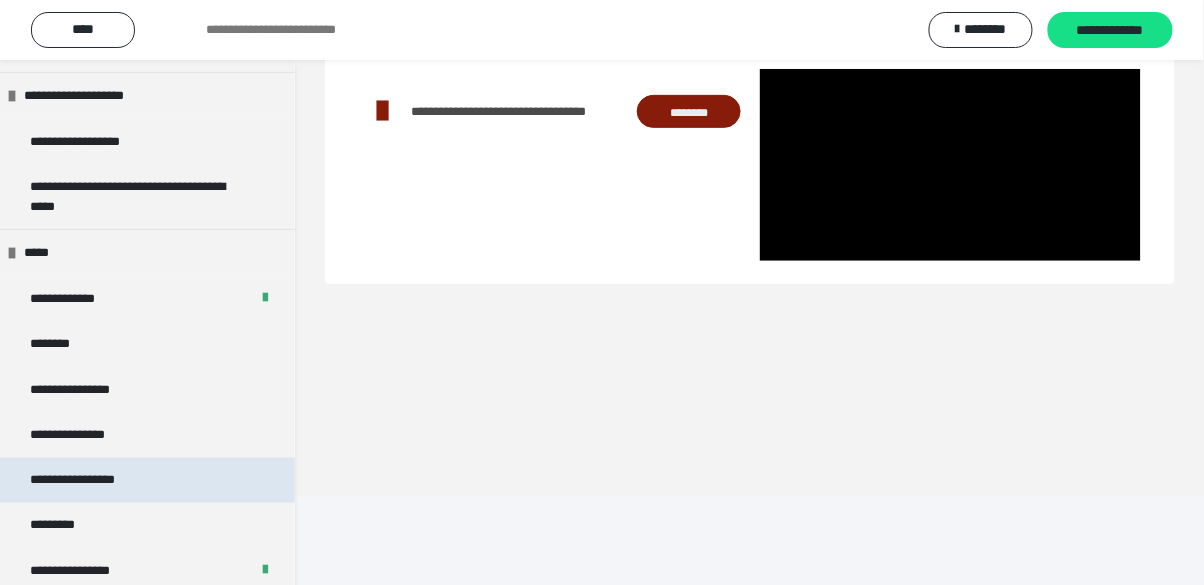 click on "**********" at bounding box center [147, 481] 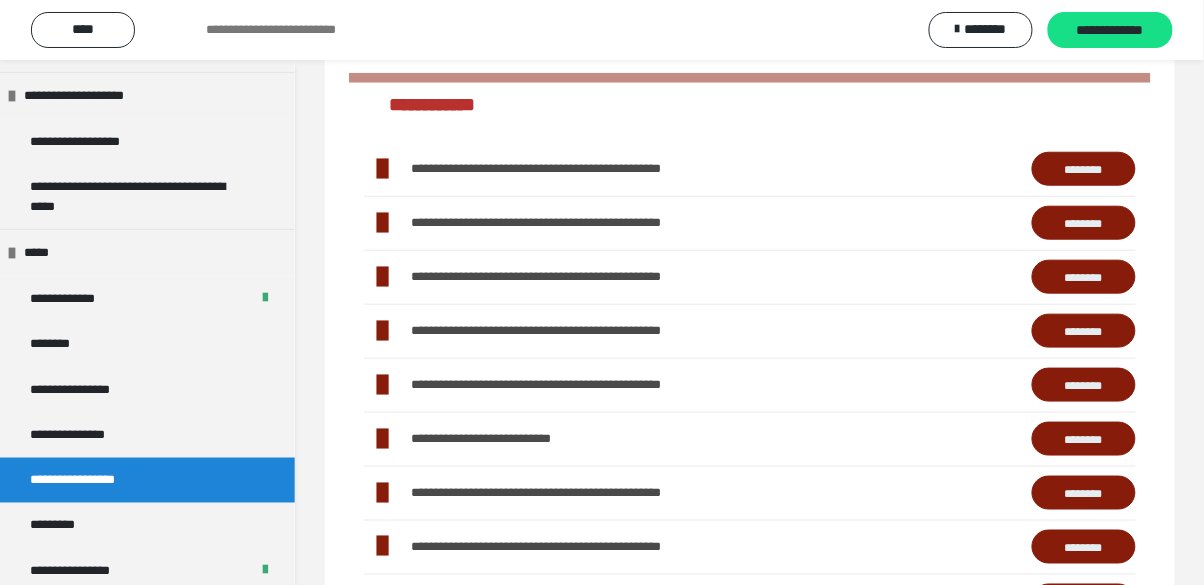 scroll, scrollTop: 359, scrollLeft: 0, axis: vertical 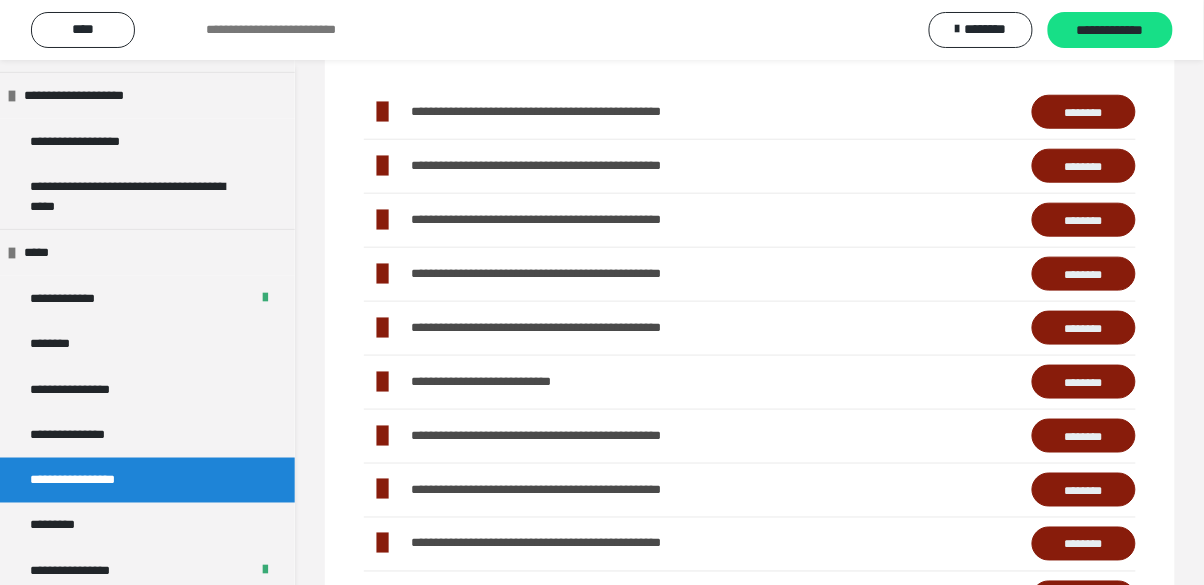 click on "********" at bounding box center (1084, 436) 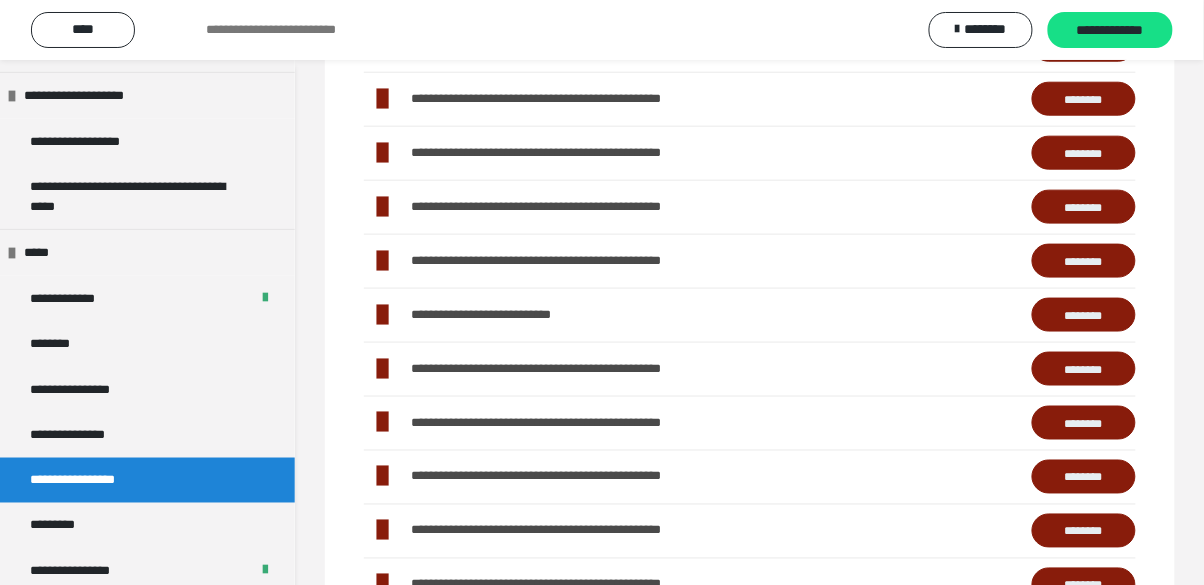 scroll, scrollTop: 455, scrollLeft: 0, axis: vertical 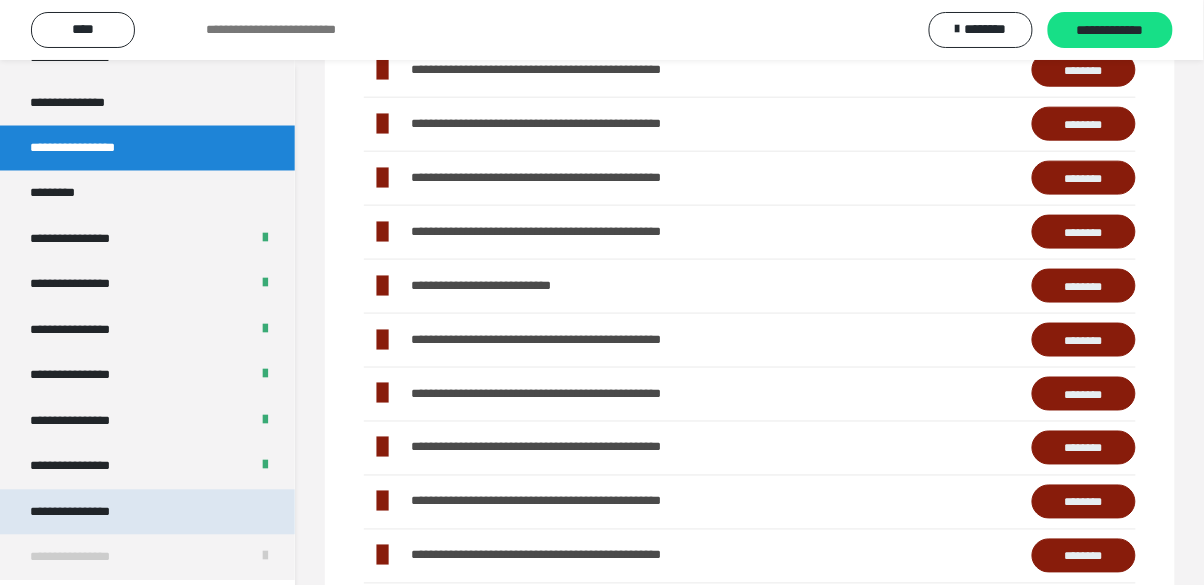 click on "**********" at bounding box center (147, 513) 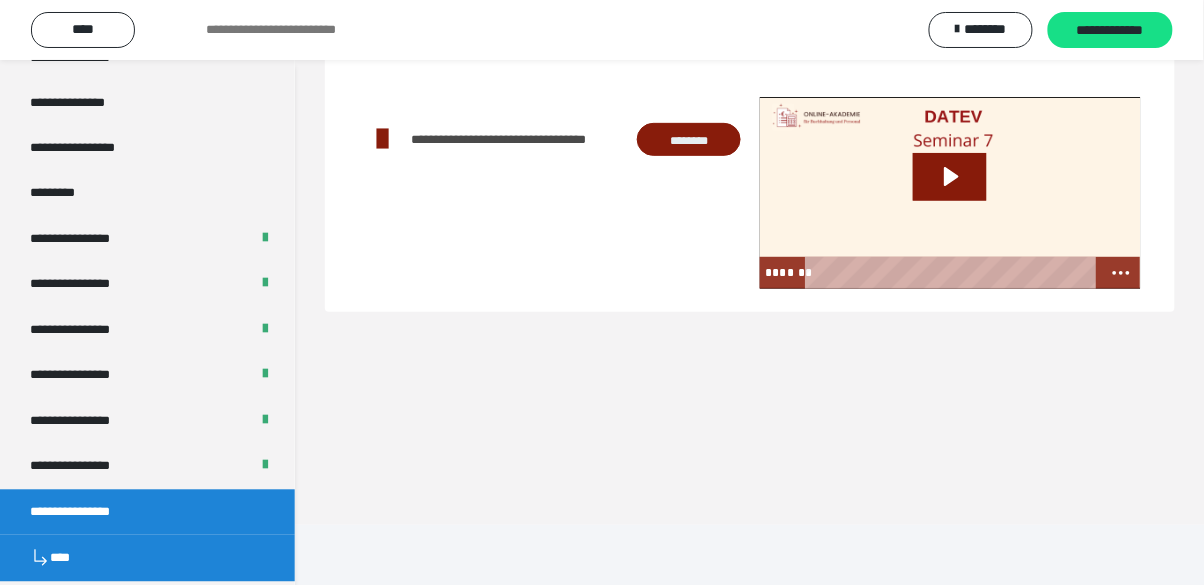 scroll, scrollTop: 0, scrollLeft: 0, axis: both 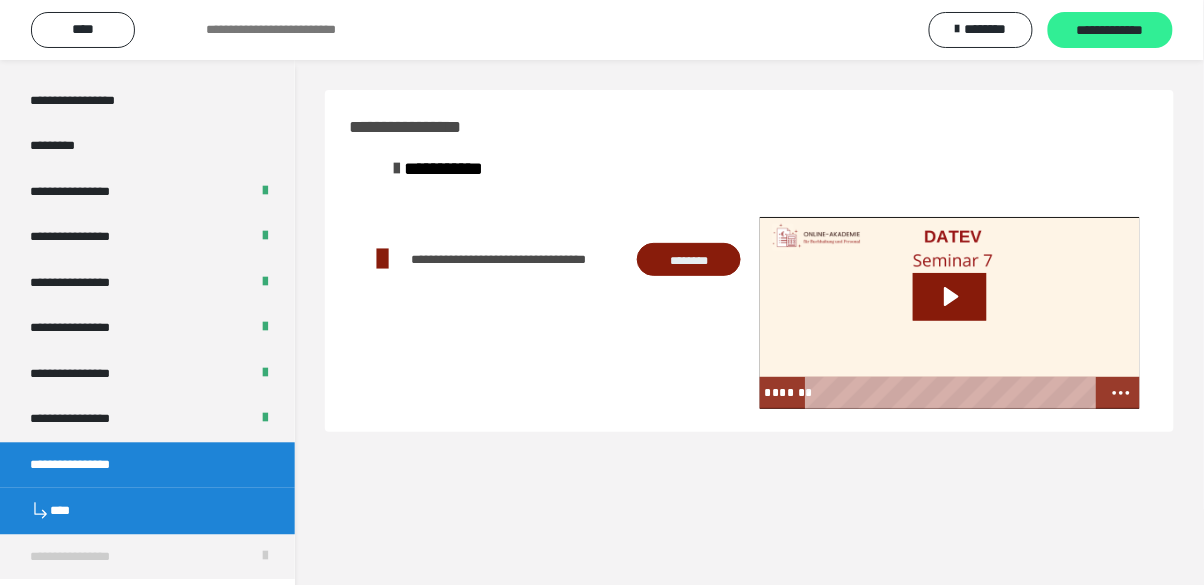click on "**********" at bounding box center (1110, 30) 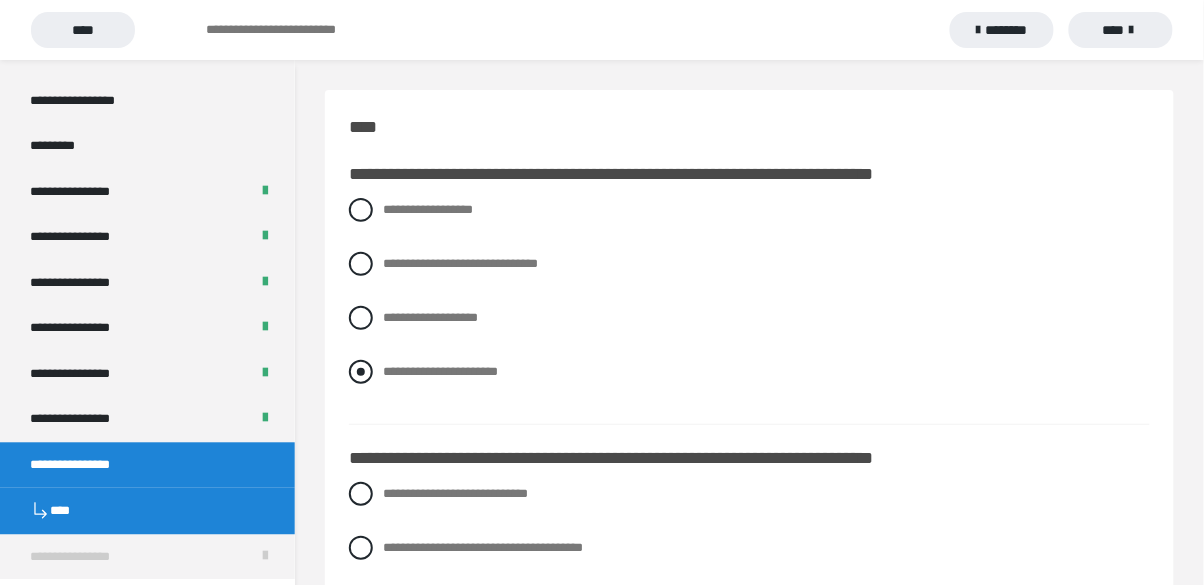 click on "**********" at bounding box center [389, 366] 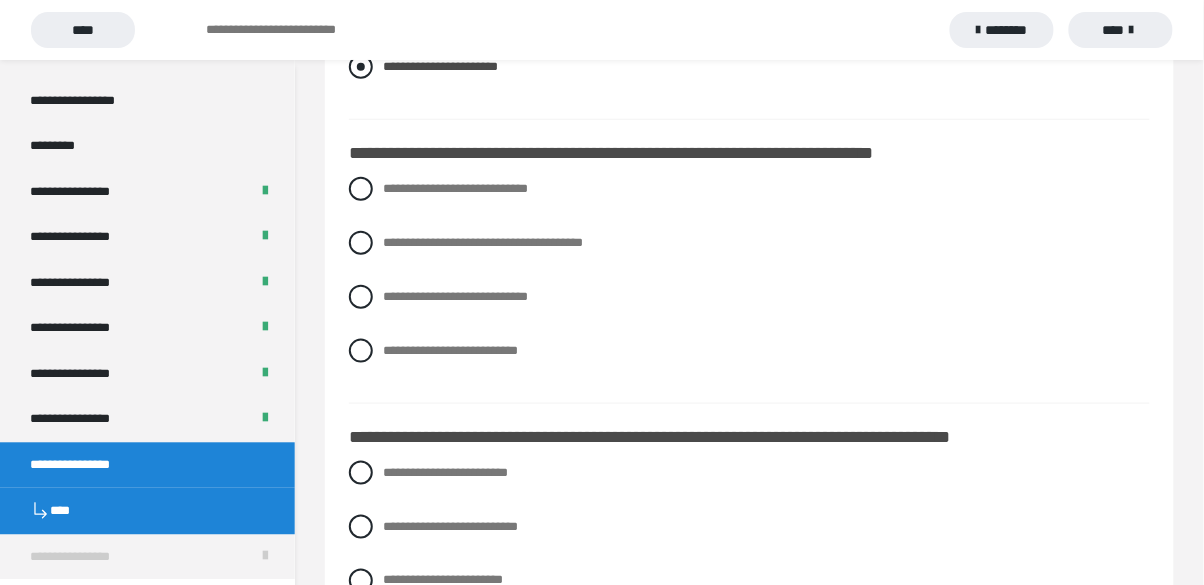 scroll, scrollTop: 304, scrollLeft: 0, axis: vertical 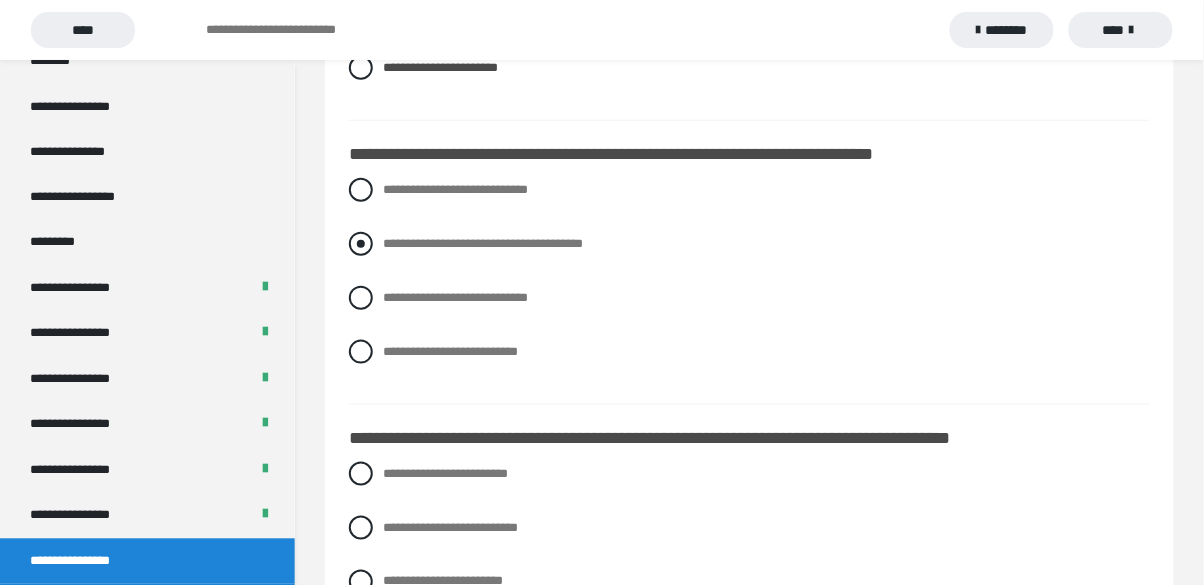 click at bounding box center [361, 244] 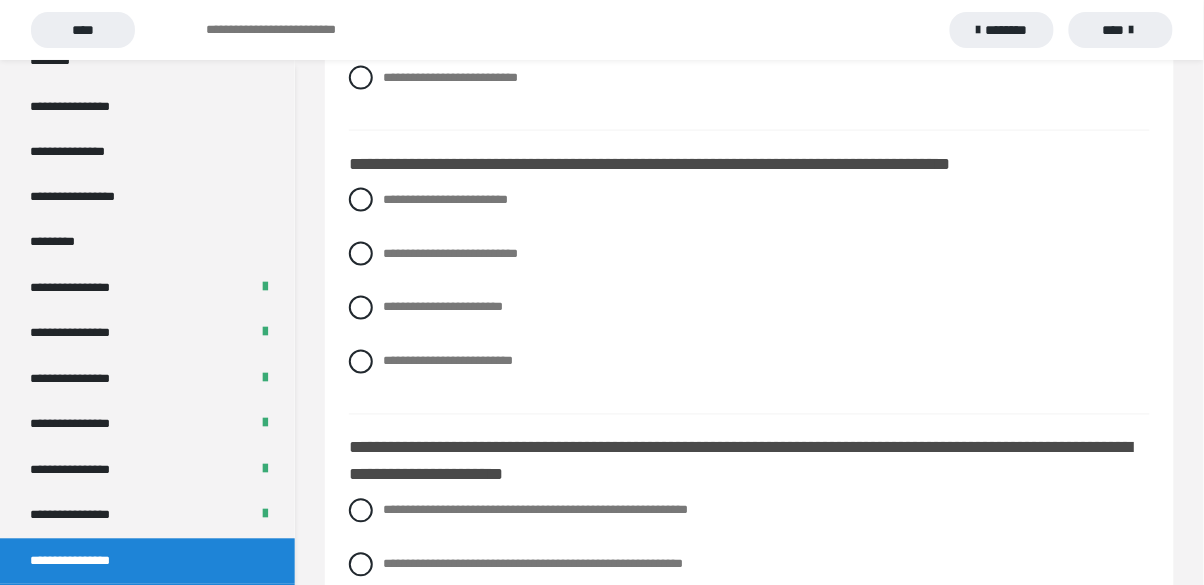 scroll, scrollTop: 595, scrollLeft: 0, axis: vertical 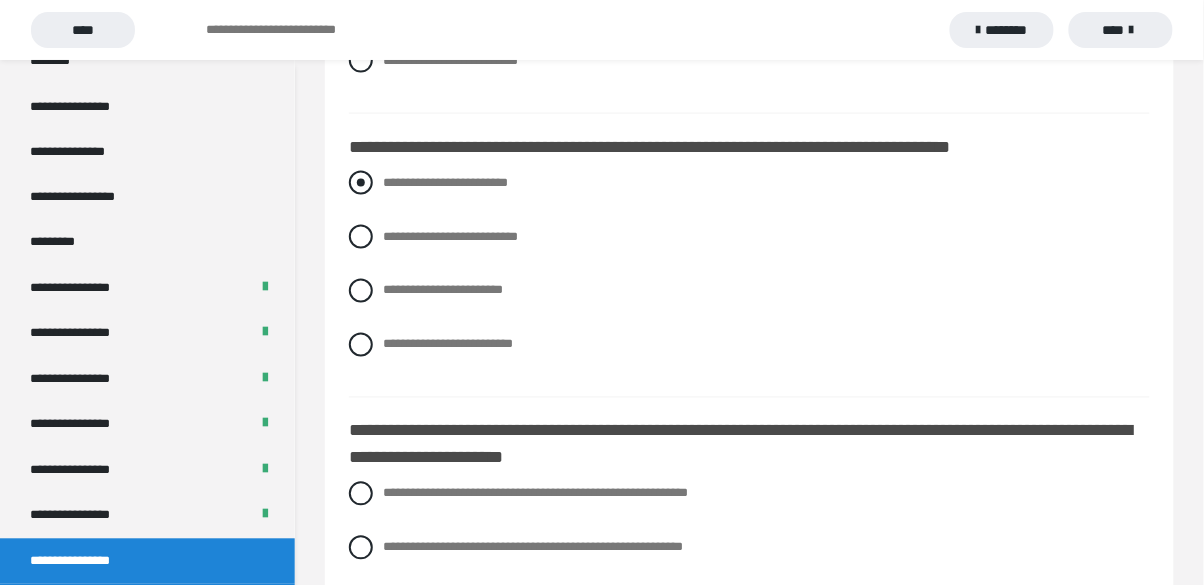 click on "**********" at bounding box center [749, 183] 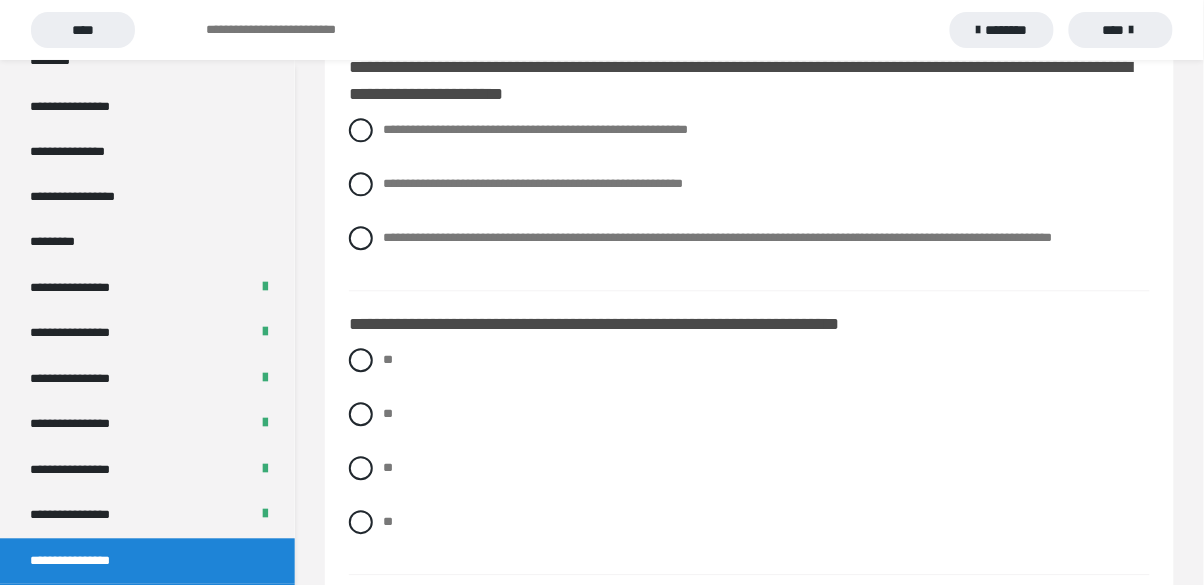 scroll, scrollTop: 987, scrollLeft: 0, axis: vertical 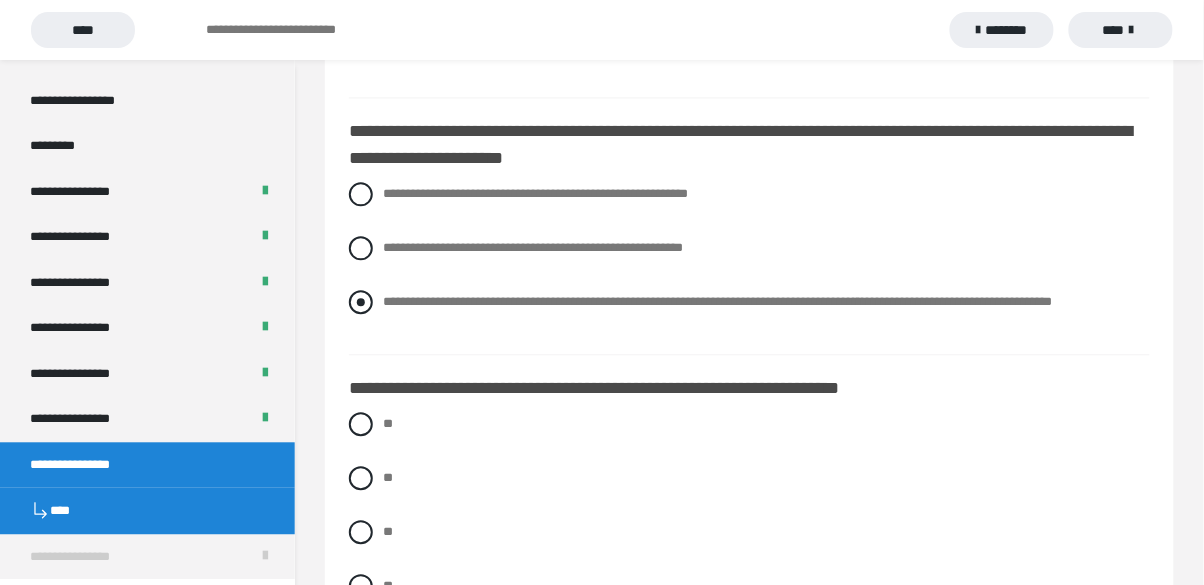 click at bounding box center (361, 302) 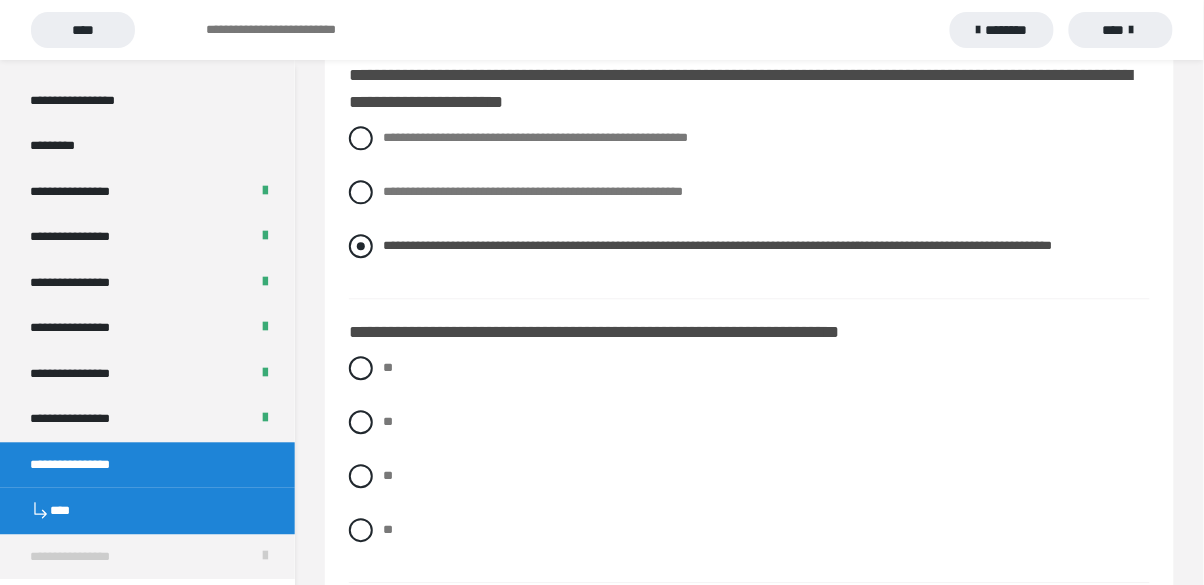 scroll, scrollTop: 961, scrollLeft: 0, axis: vertical 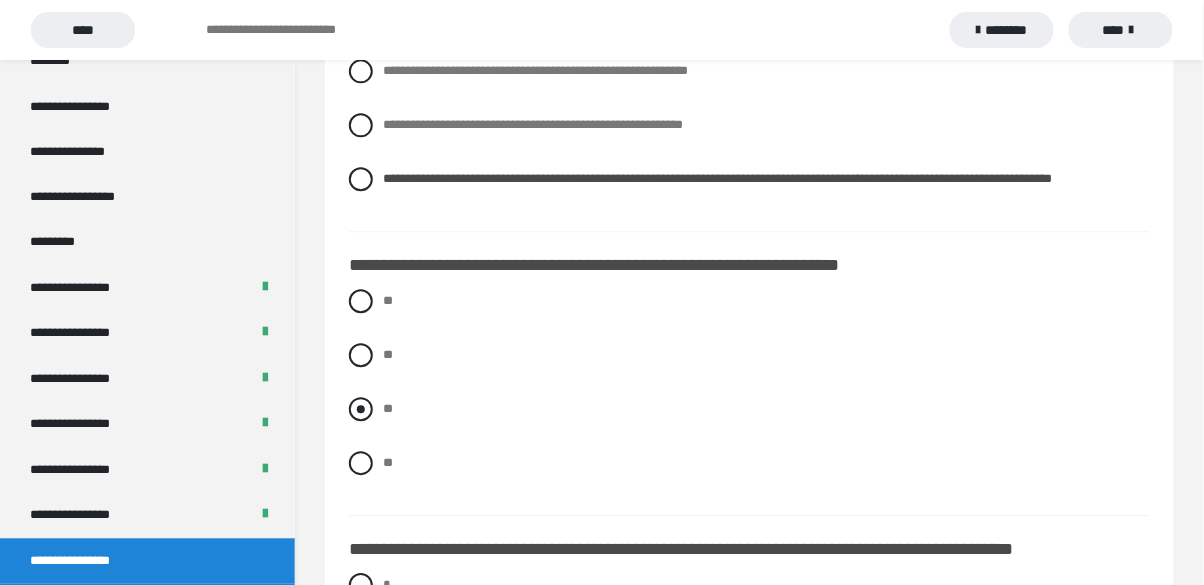 click at bounding box center [361, 409] 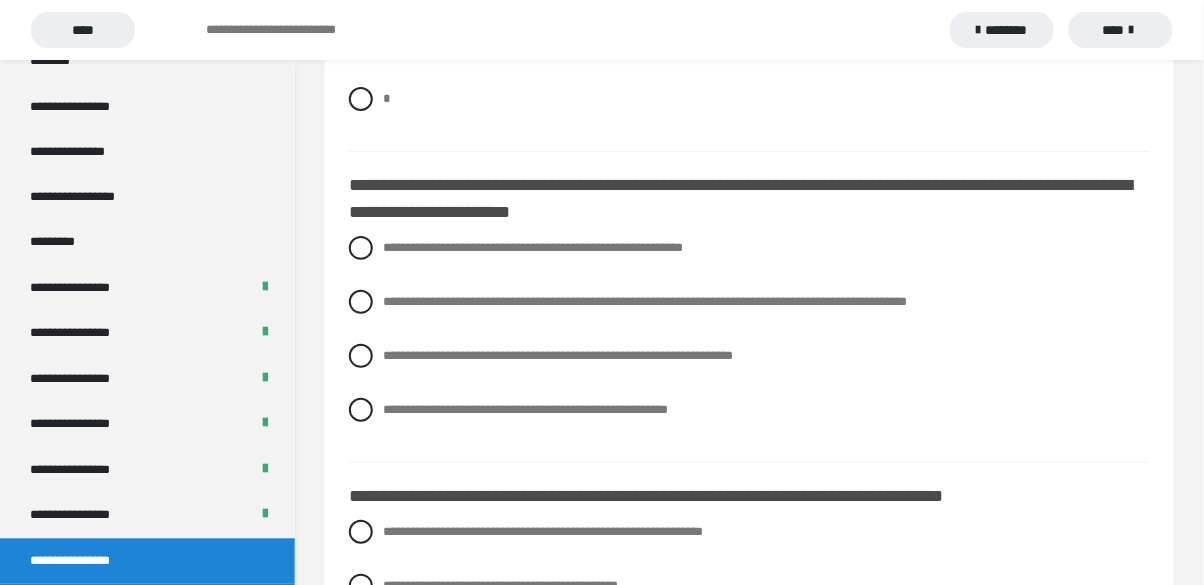 scroll, scrollTop: 1667, scrollLeft: 0, axis: vertical 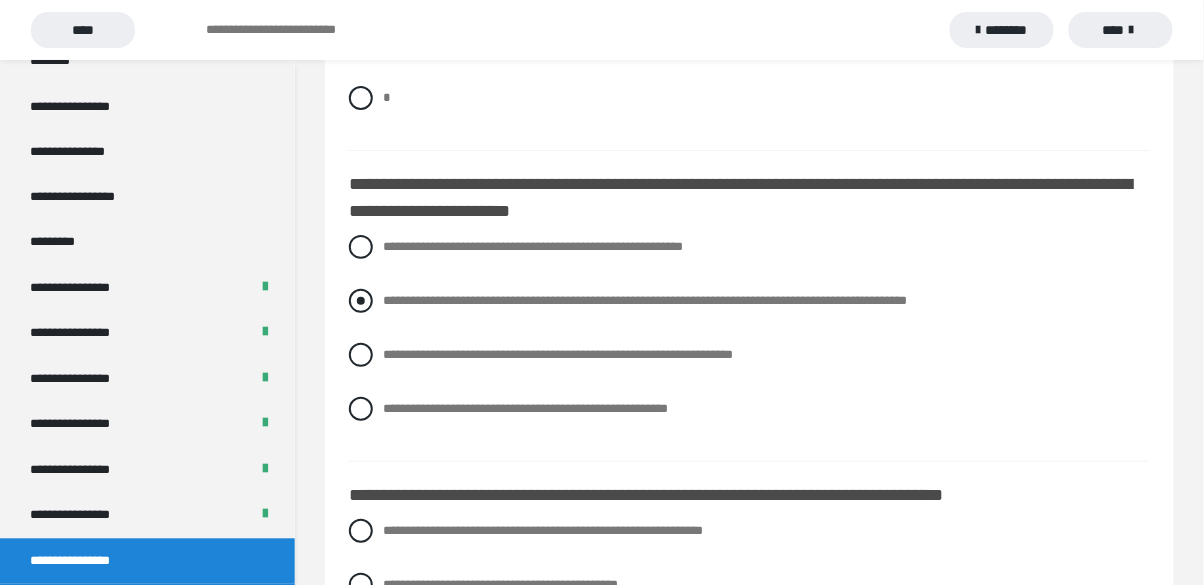 click on "**********" at bounding box center [749, 301] 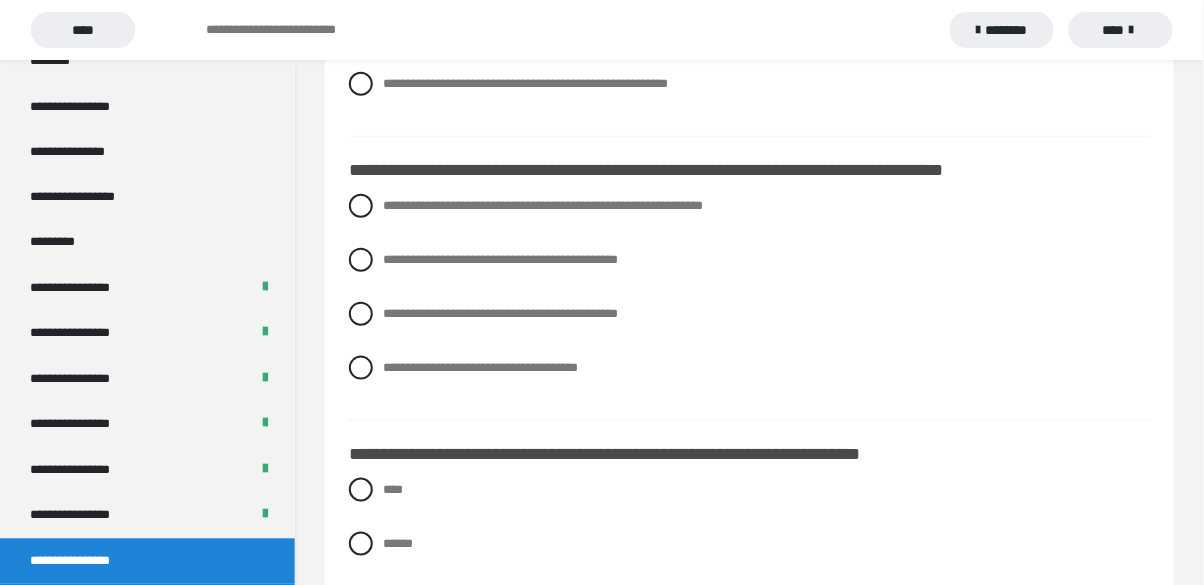scroll, scrollTop: 1995, scrollLeft: 0, axis: vertical 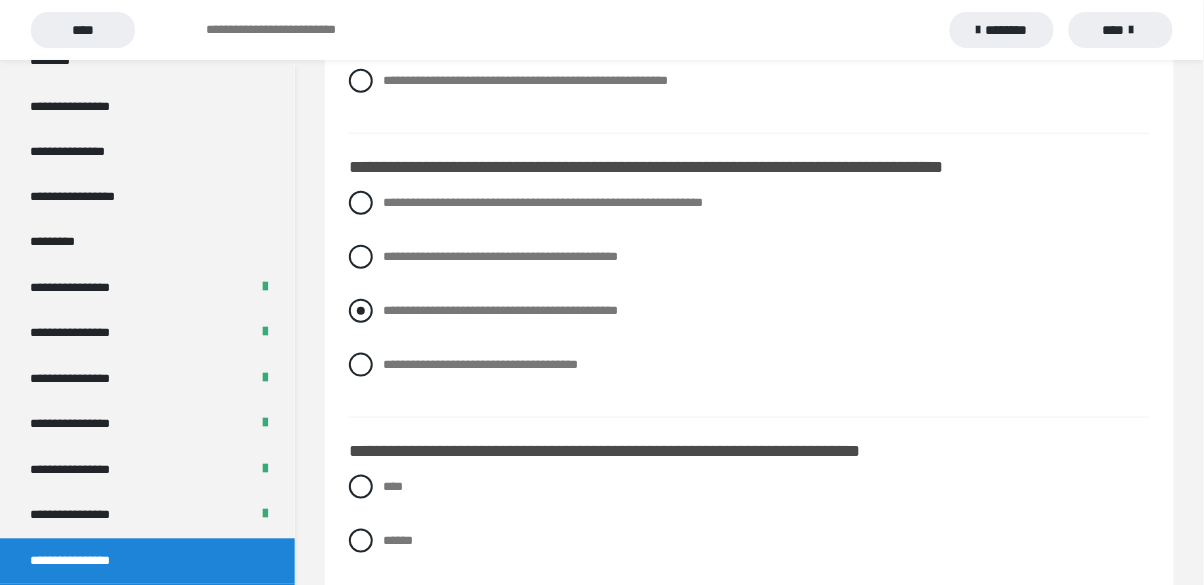 click at bounding box center (361, 311) 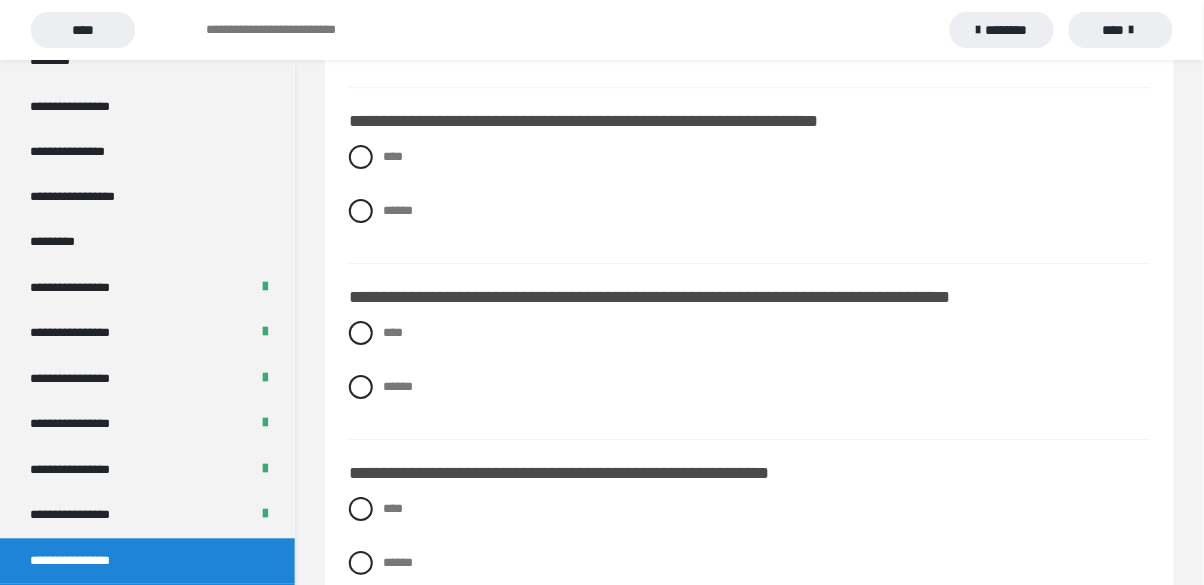 scroll, scrollTop: 3057, scrollLeft: 0, axis: vertical 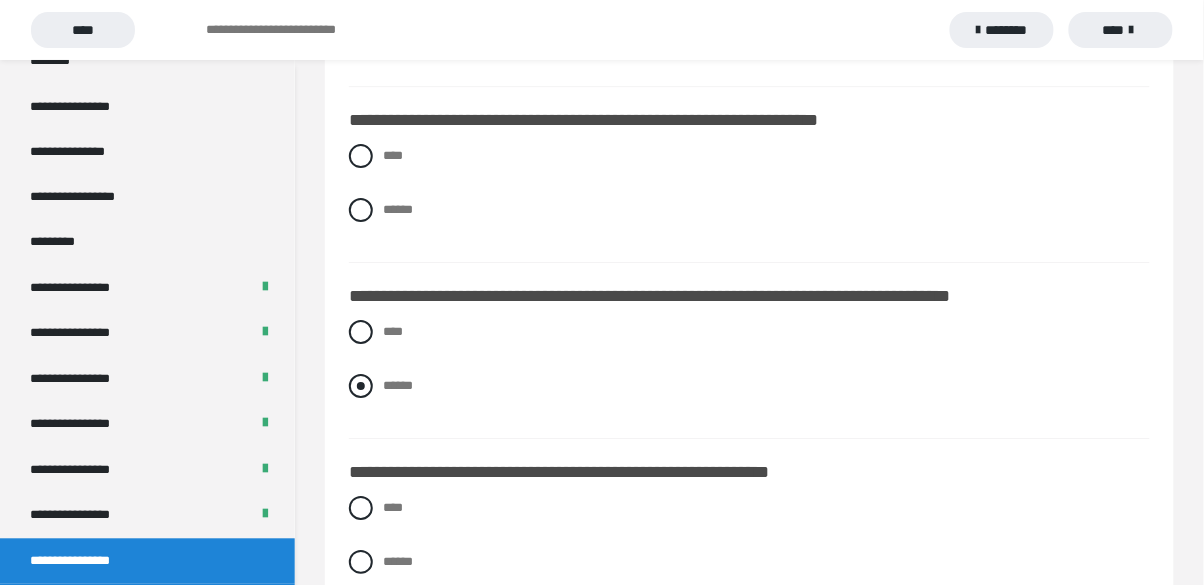 click at bounding box center [361, 386] 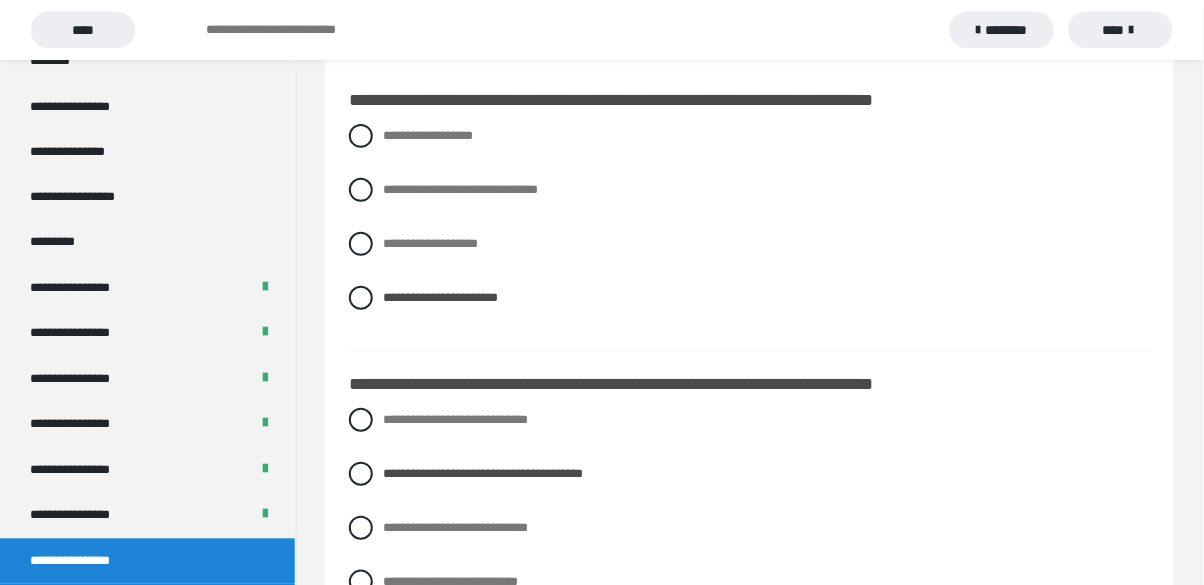 scroll, scrollTop: 0, scrollLeft: 0, axis: both 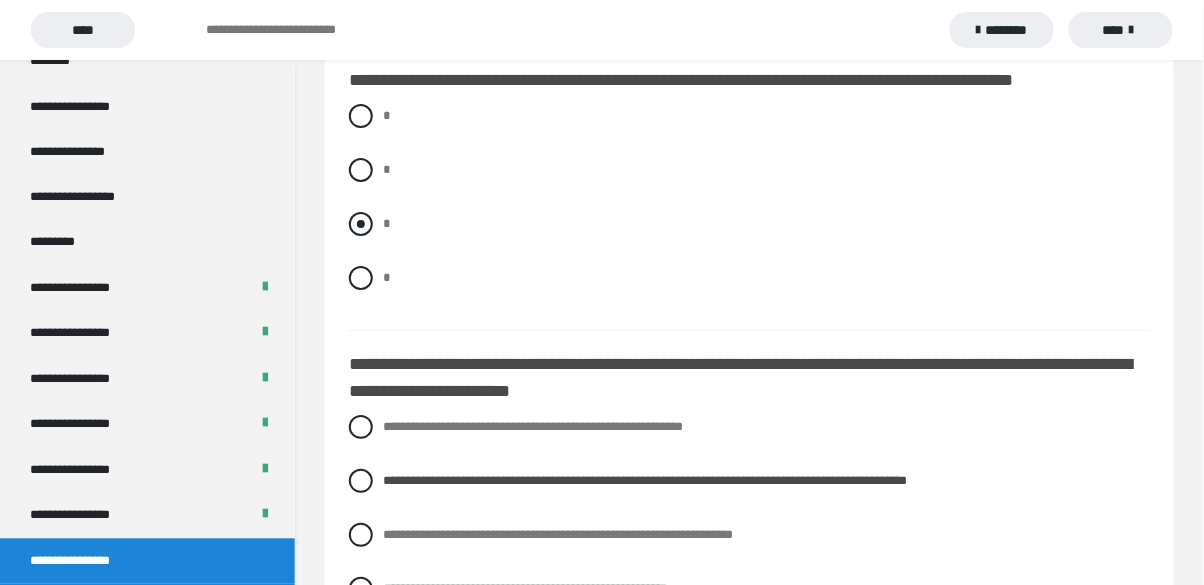 click on "*" at bounding box center (749, 224) 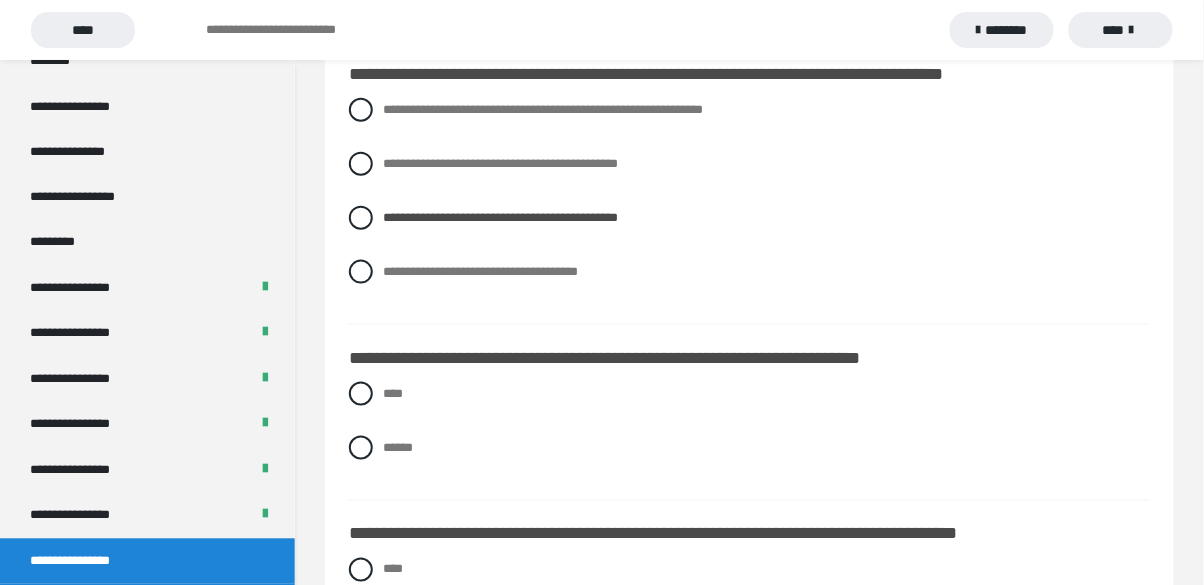 scroll, scrollTop: 2089, scrollLeft: 0, axis: vertical 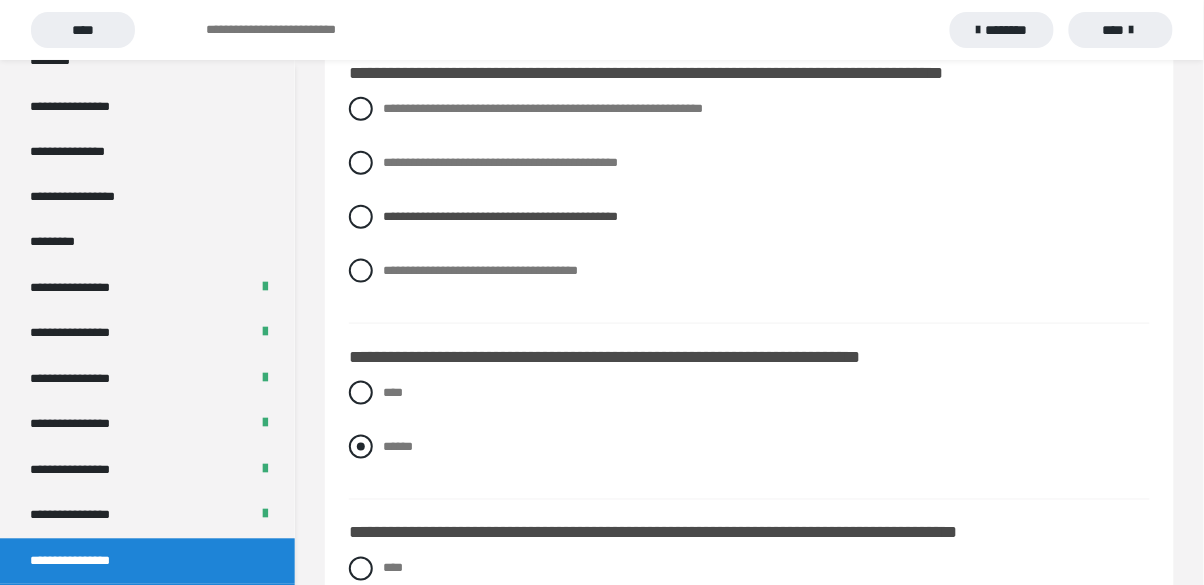 click at bounding box center (361, 447) 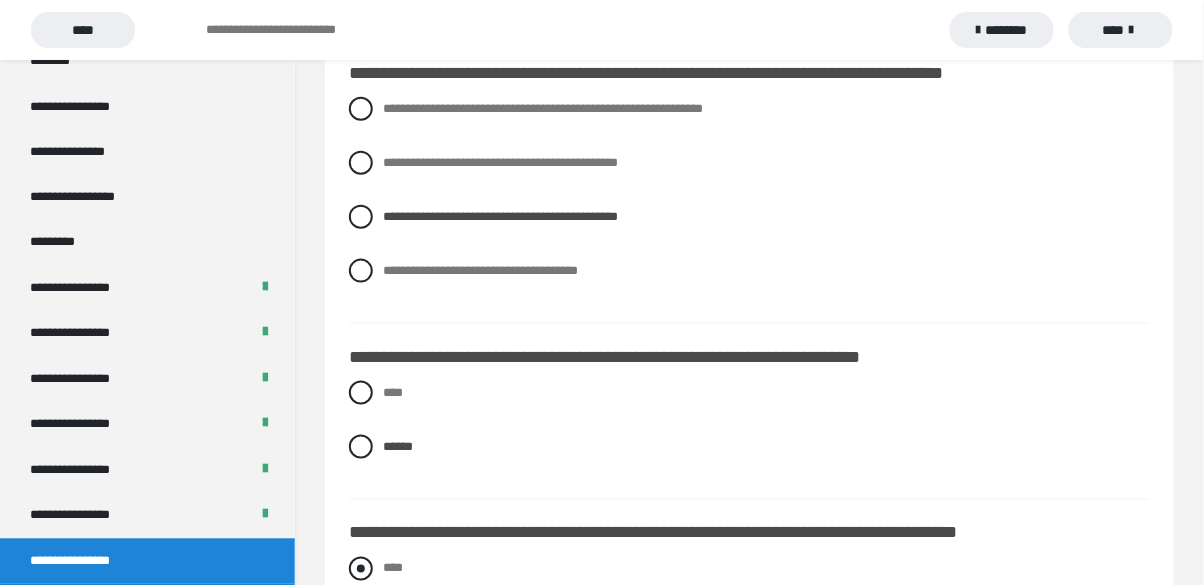 click at bounding box center (361, 569) 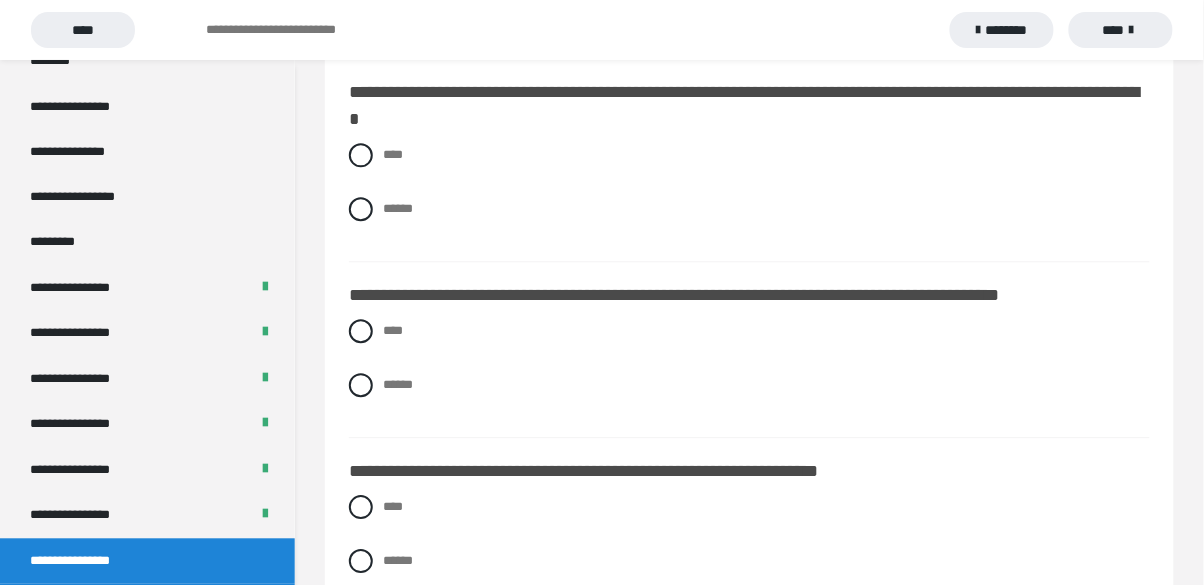 scroll, scrollTop: 2706, scrollLeft: 0, axis: vertical 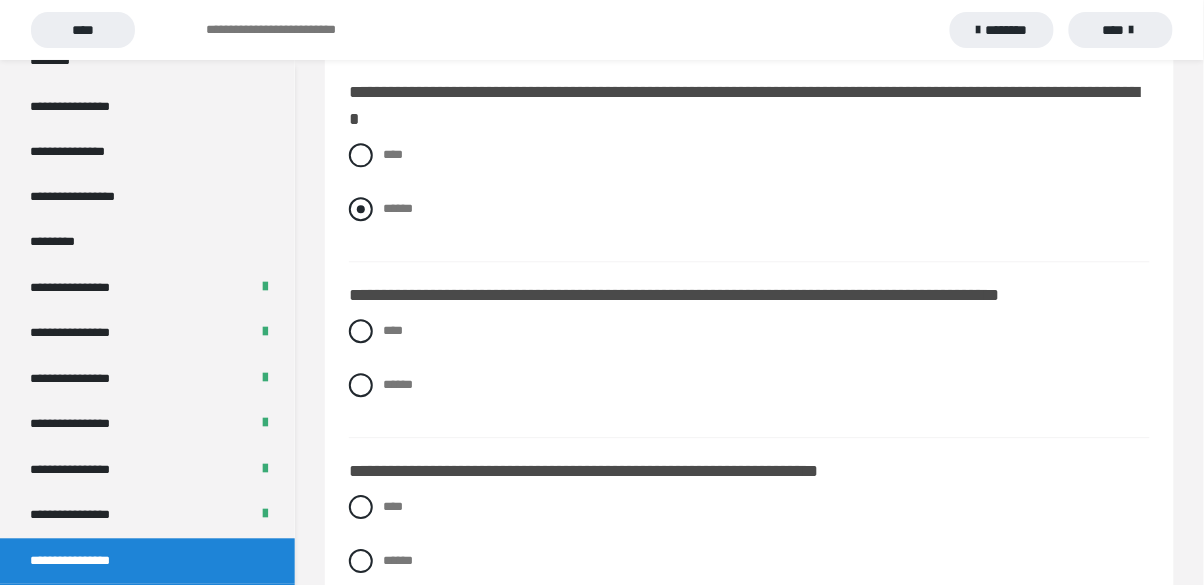 click on "******" at bounding box center [389, 203] 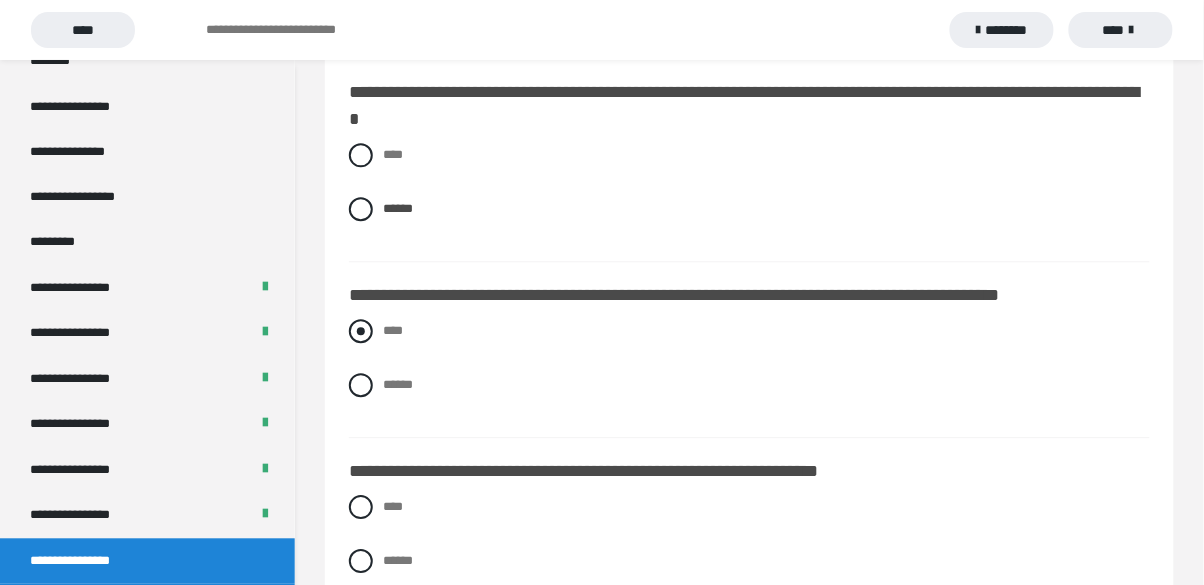 click at bounding box center (361, 331) 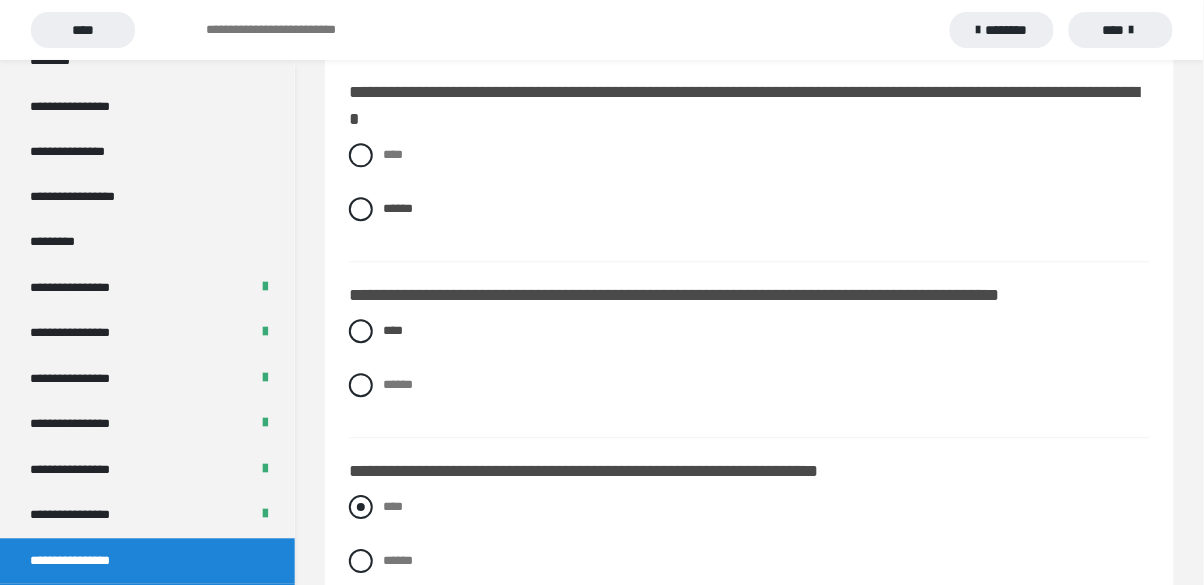 click at bounding box center (361, 507) 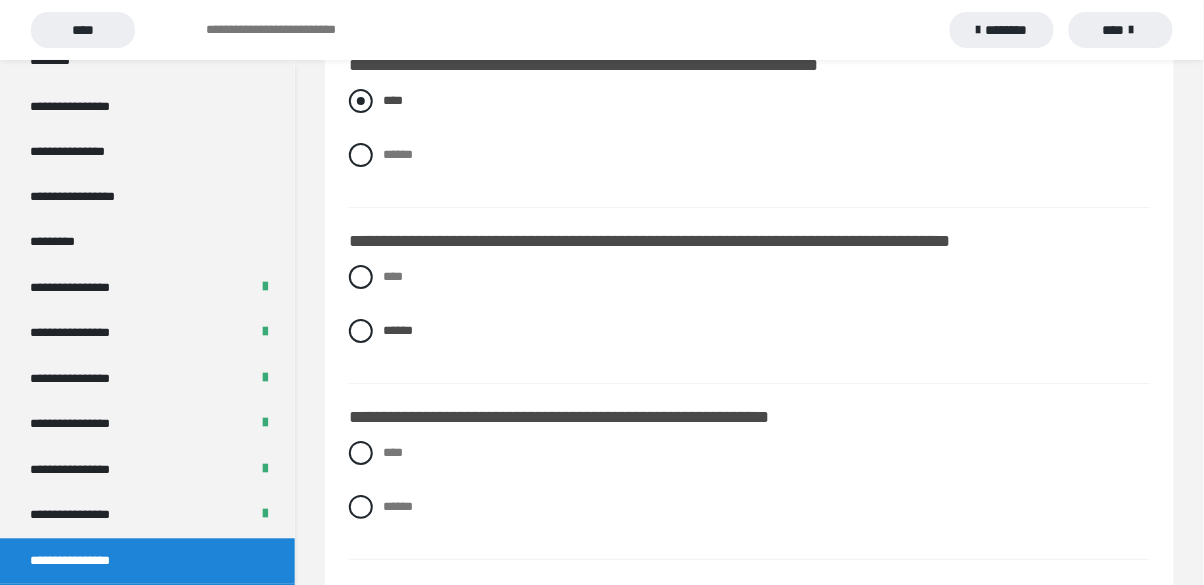 scroll, scrollTop: 3130, scrollLeft: 0, axis: vertical 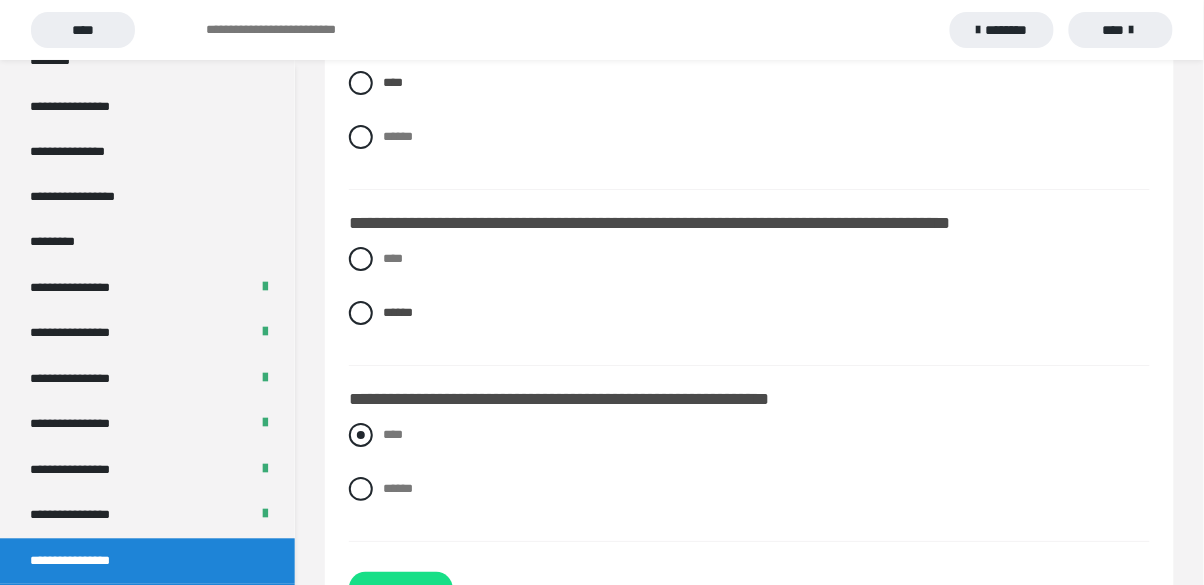 click at bounding box center [361, 435] 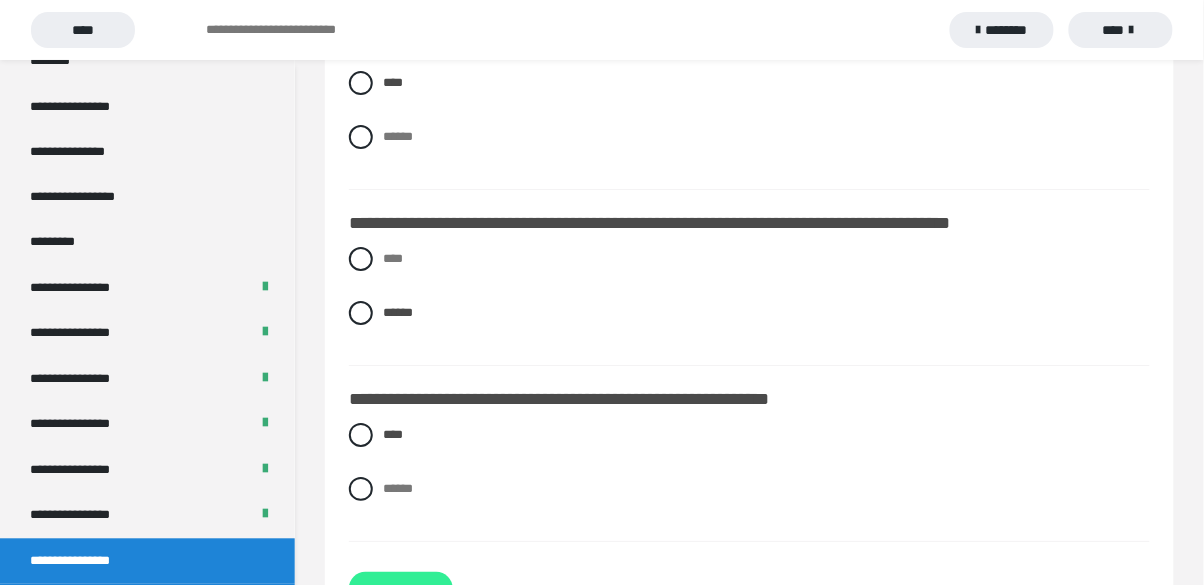 click on "******" at bounding box center (401, 588) 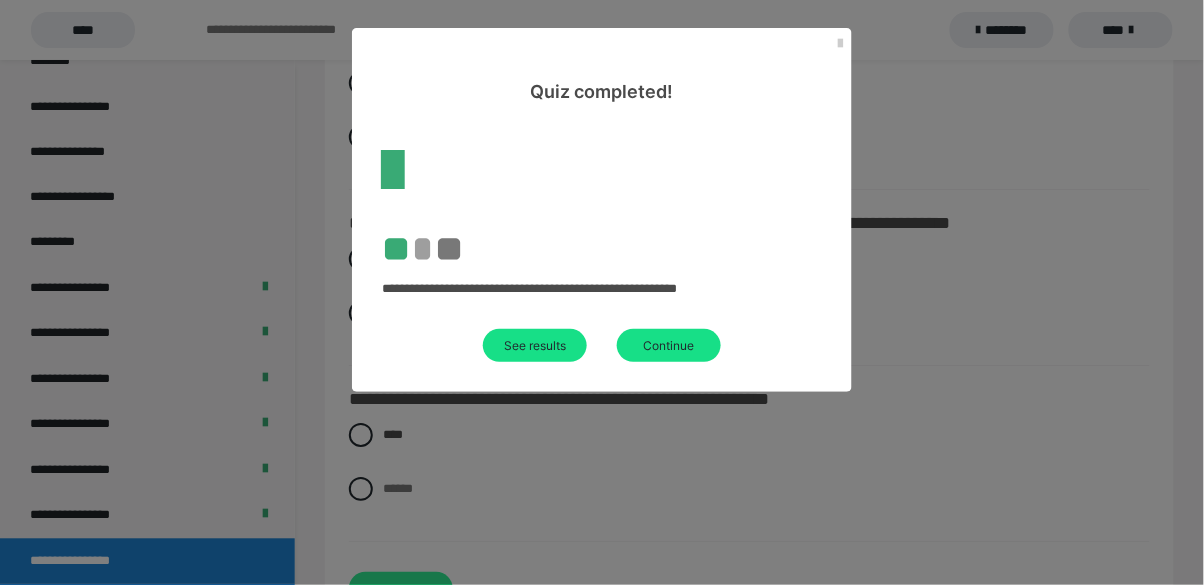 scroll, scrollTop: 60, scrollLeft: 0, axis: vertical 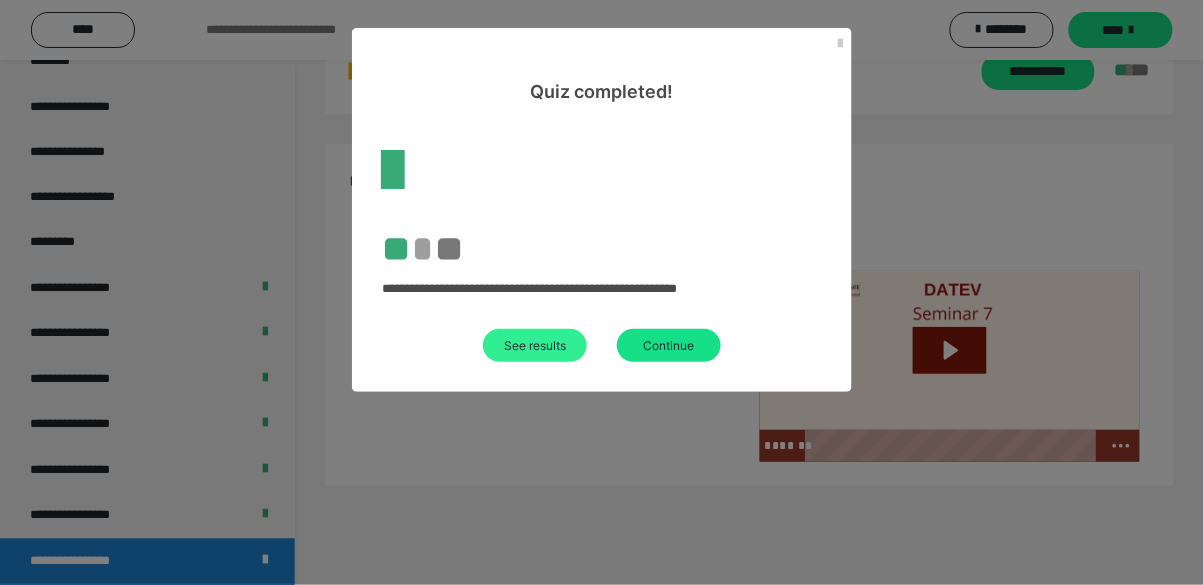 click on "See results" at bounding box center (535, 345) 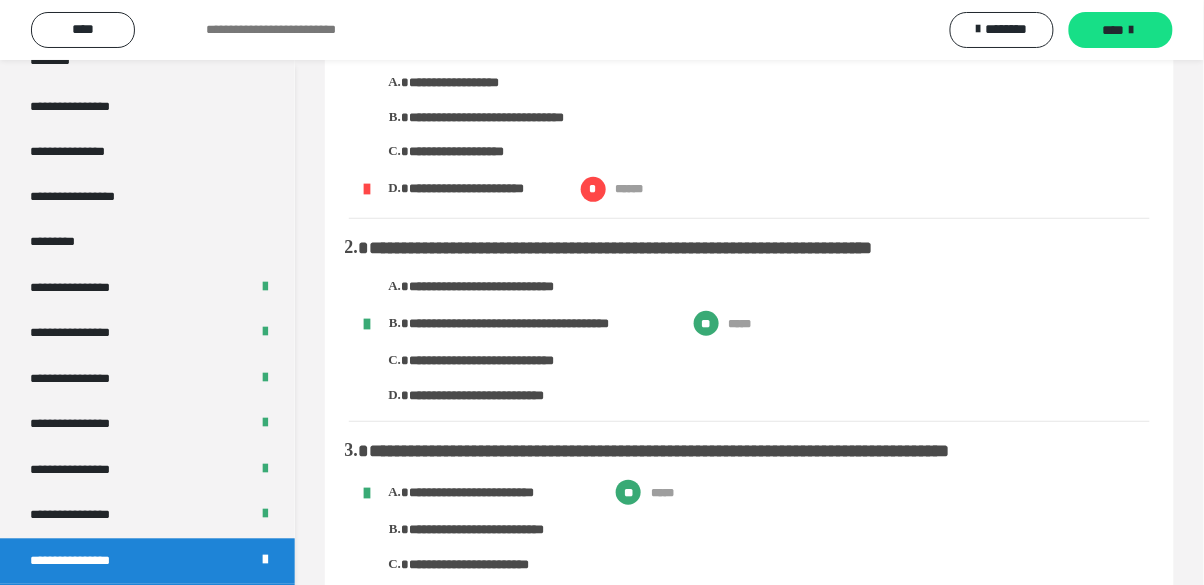 scroll, scrollTop: 0, scrollLeft: 0, axis: both 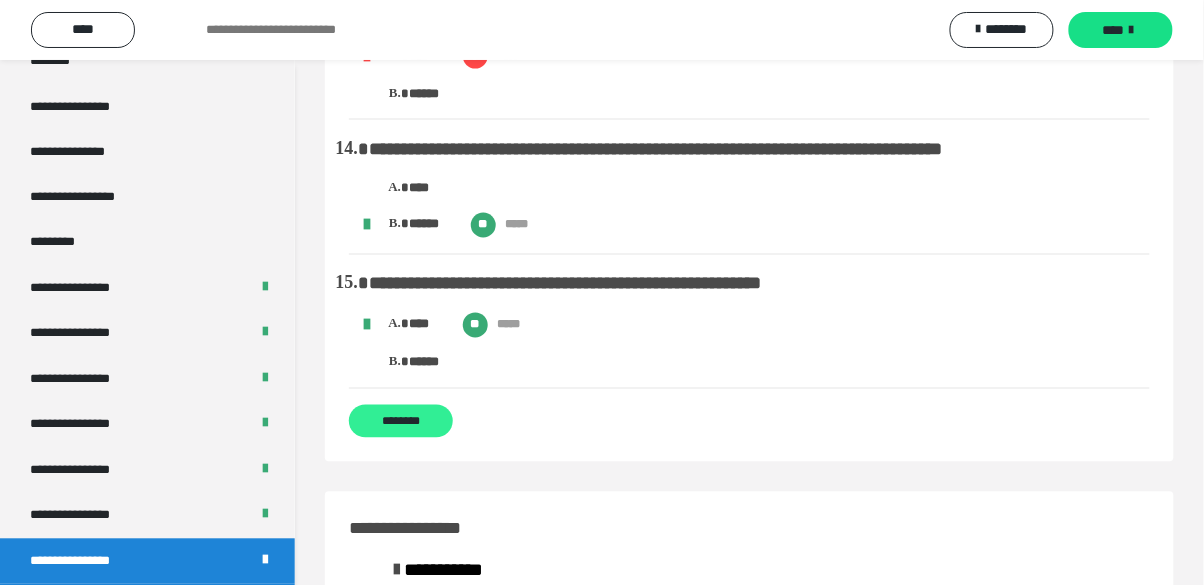 click on "********" at bounding box center [401, 421] 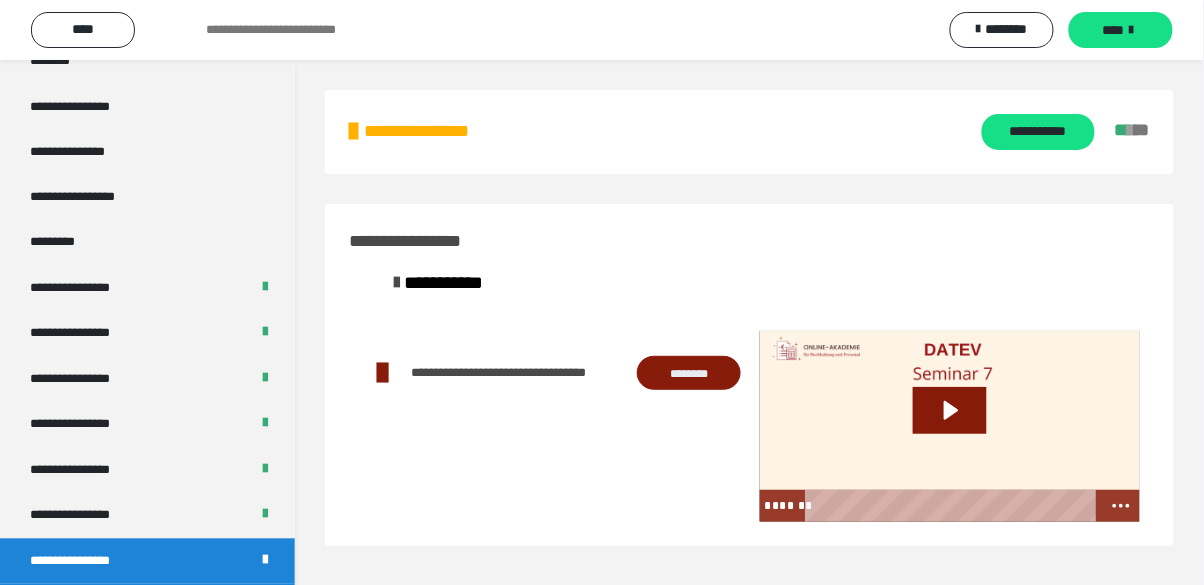 scroll, scrollTop: 0, scrollLeft: 0, axis: both 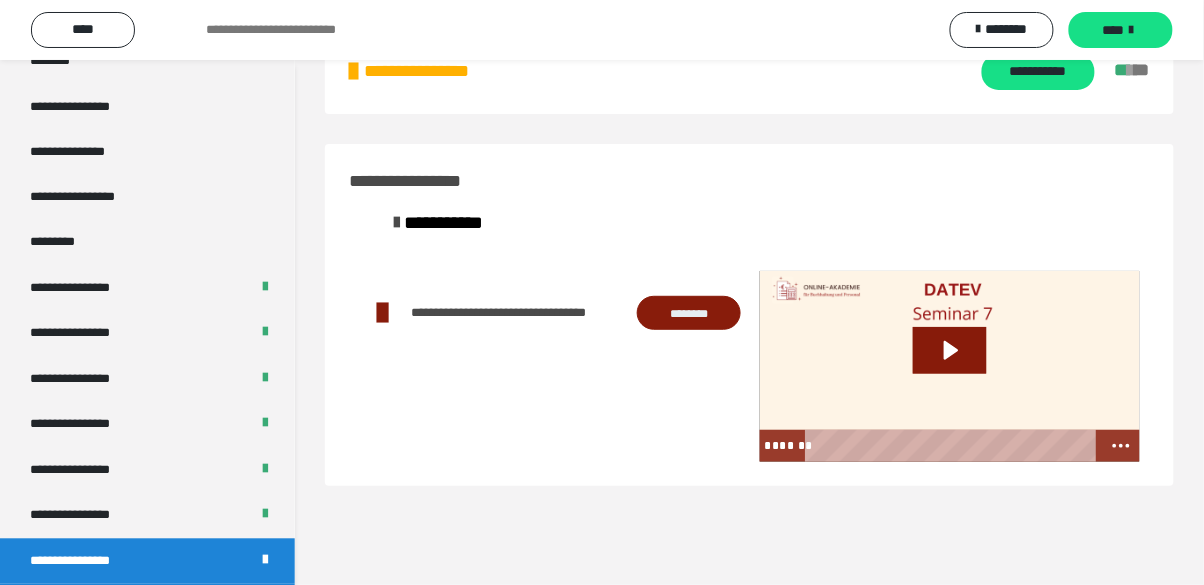 click on "**********" at bounding box center (147, 654) 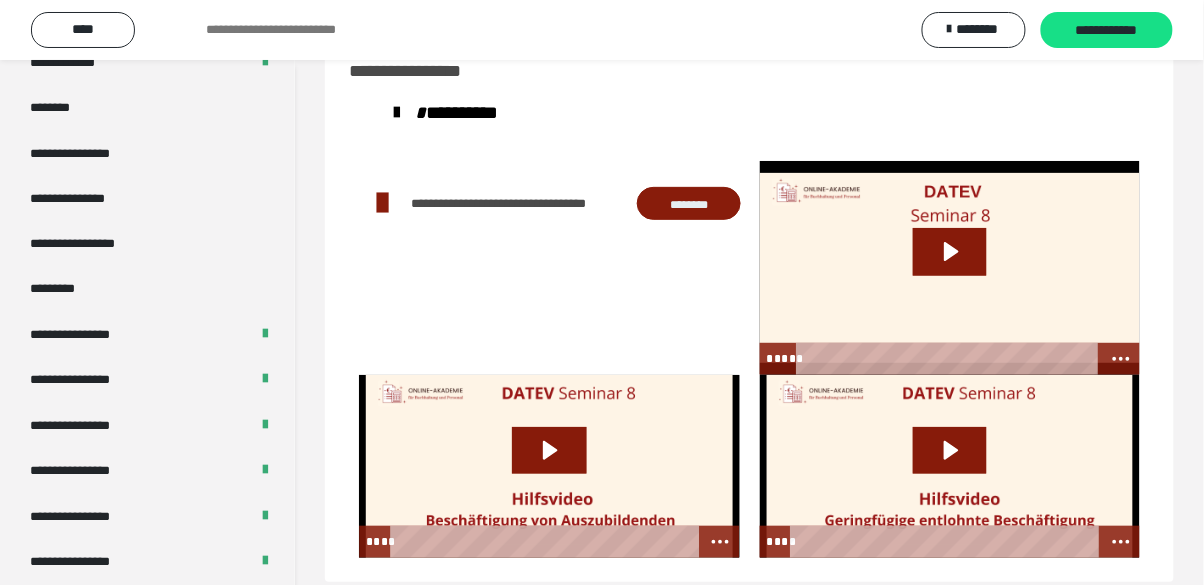 scroll, scrollTop: 60, scrollLeft: 0, axis: vertical 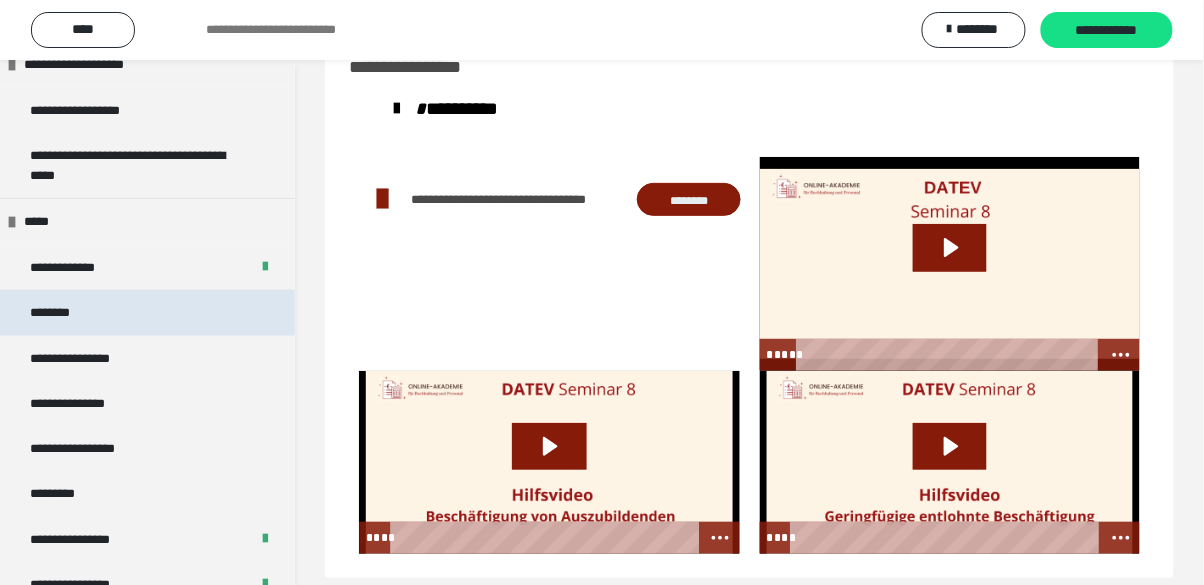click on "********" at bounding box center [147, 313] 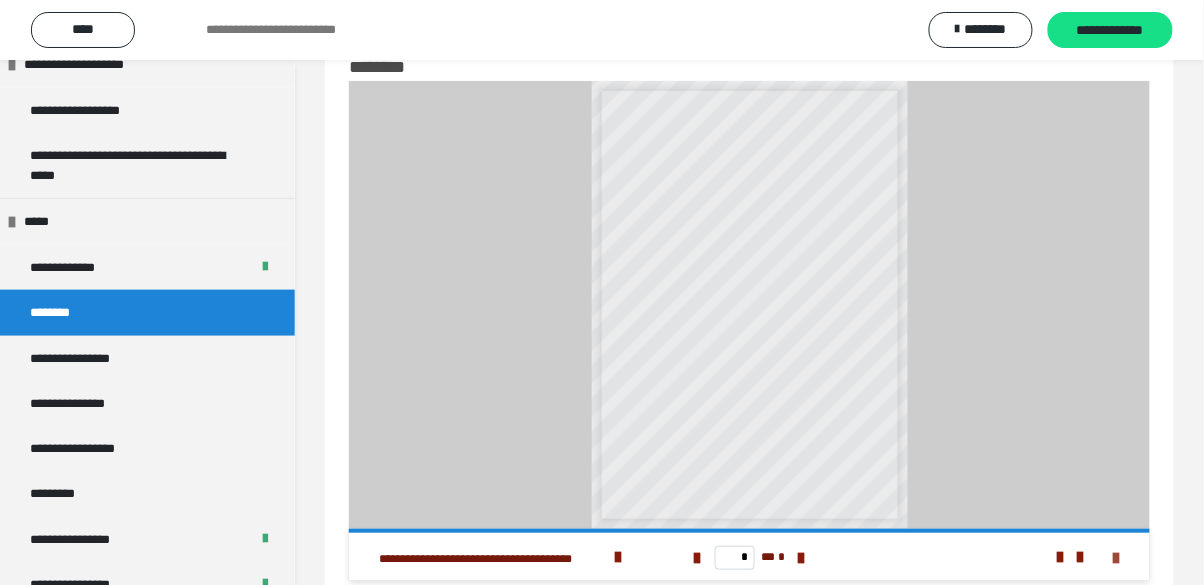 click at bounding box center [1117, 558] 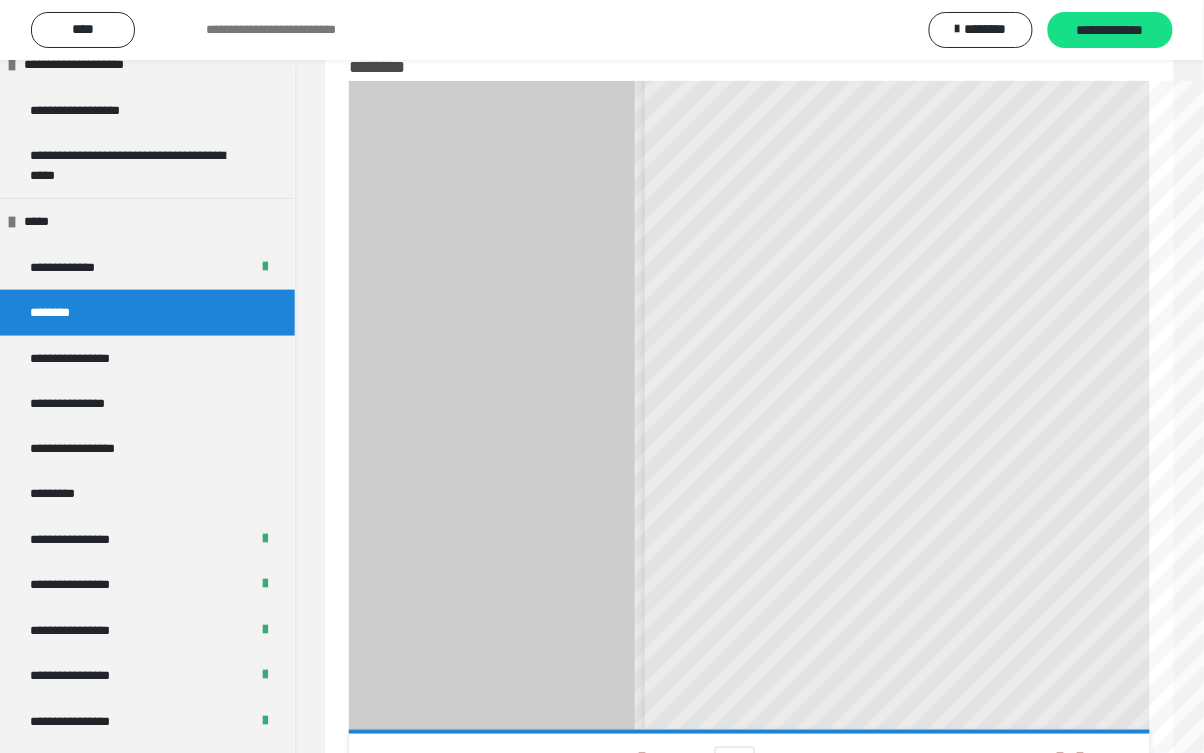 scroll, scrollTop: 168, scrollLeft: 0, axis: vertical 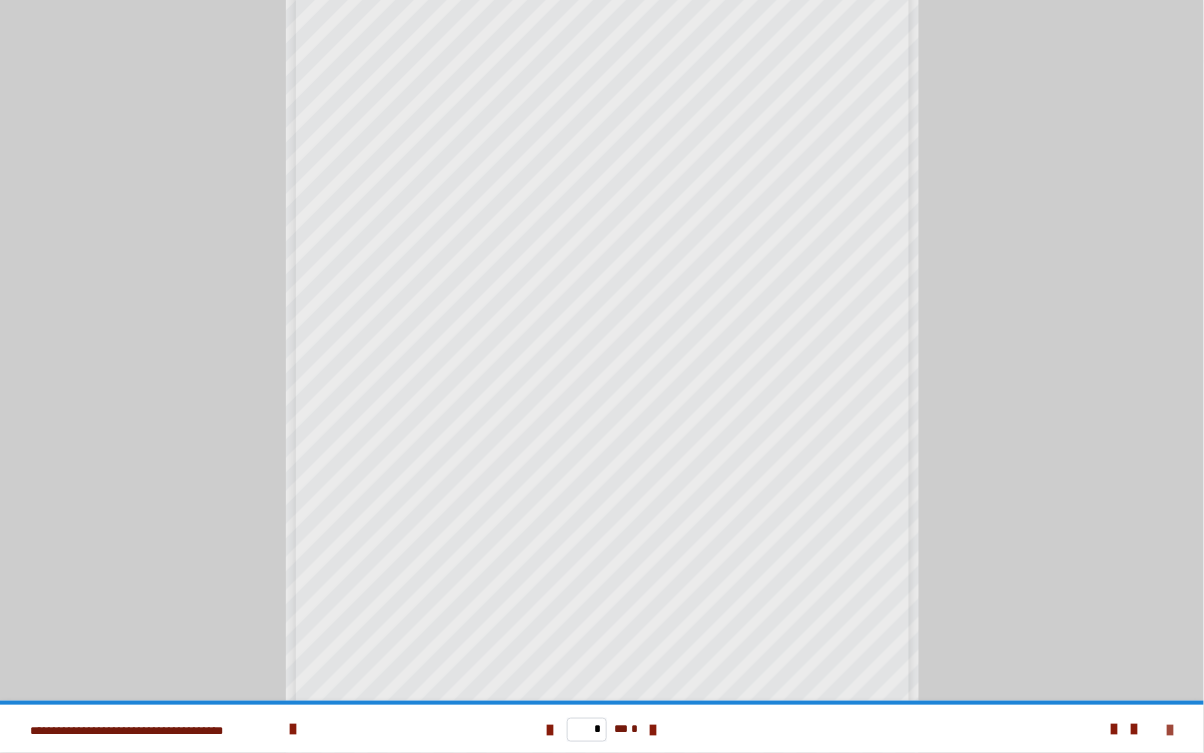 click at bounding box center (1171, 730) 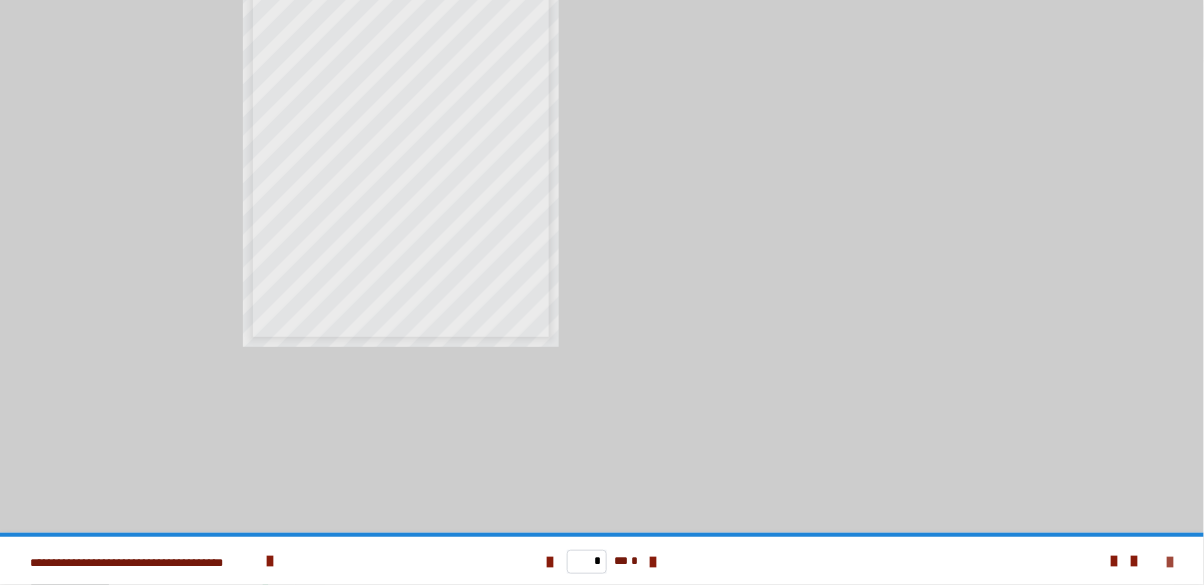 scroll, scrollTop: 132, scrollLeft: 0, axis: vertical 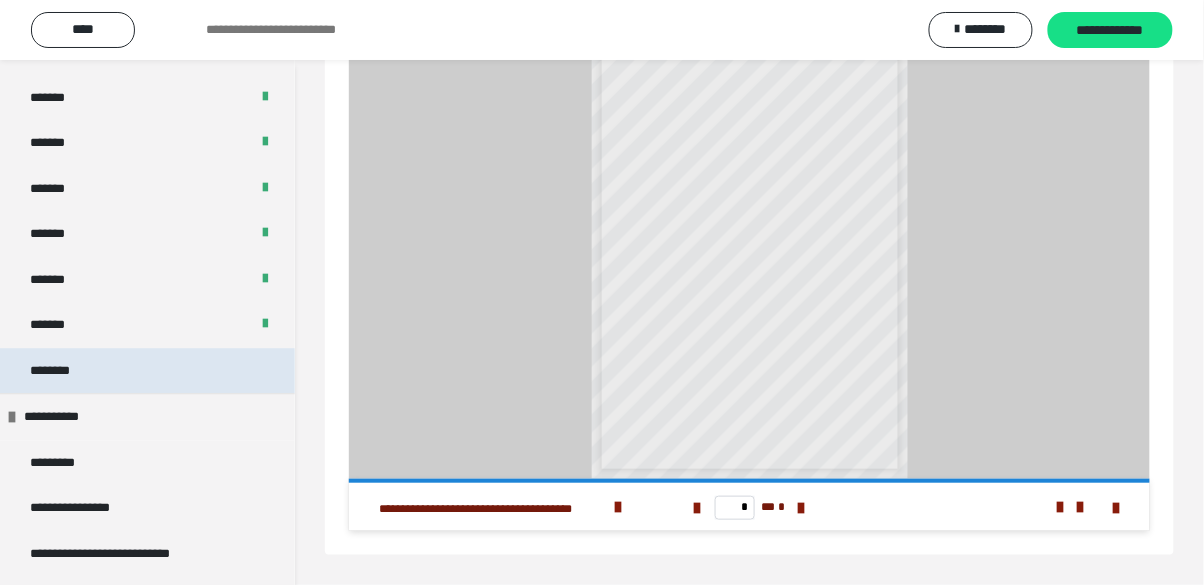 click on "********" at bounding box center [147, 371] 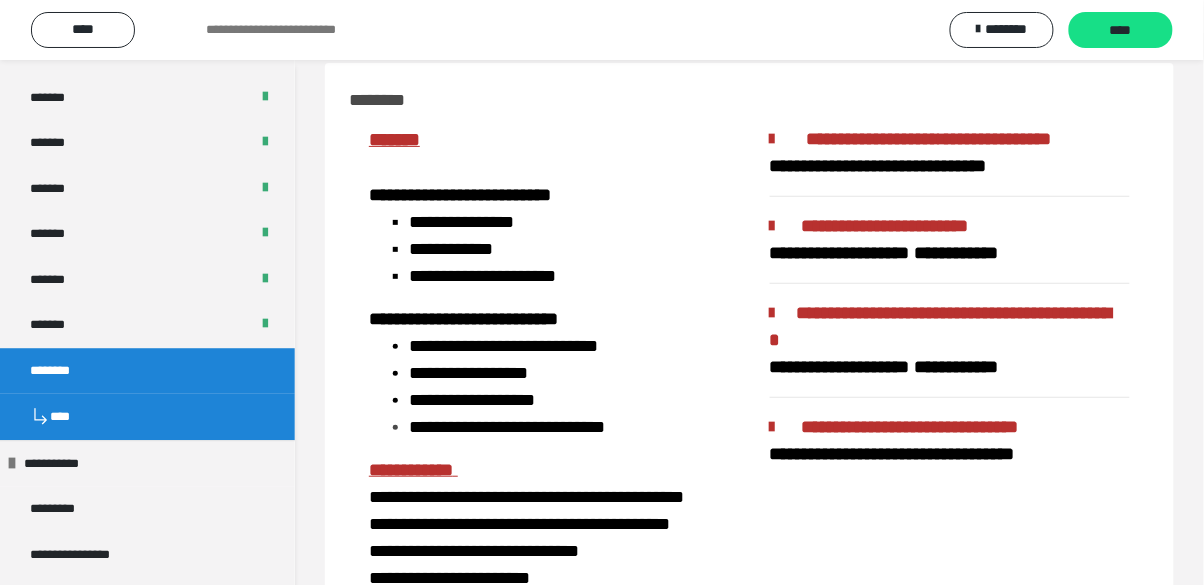 scroll, scrollTop: 0, scrollLeft: 0, axis: both 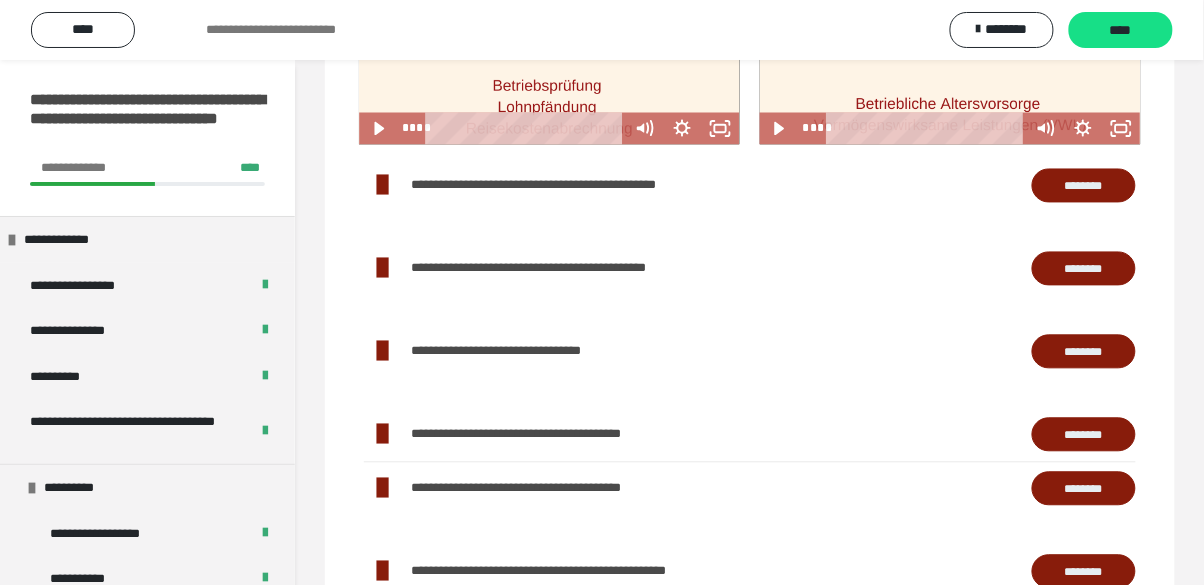 click on "********" at bounding box center [1084, 186] 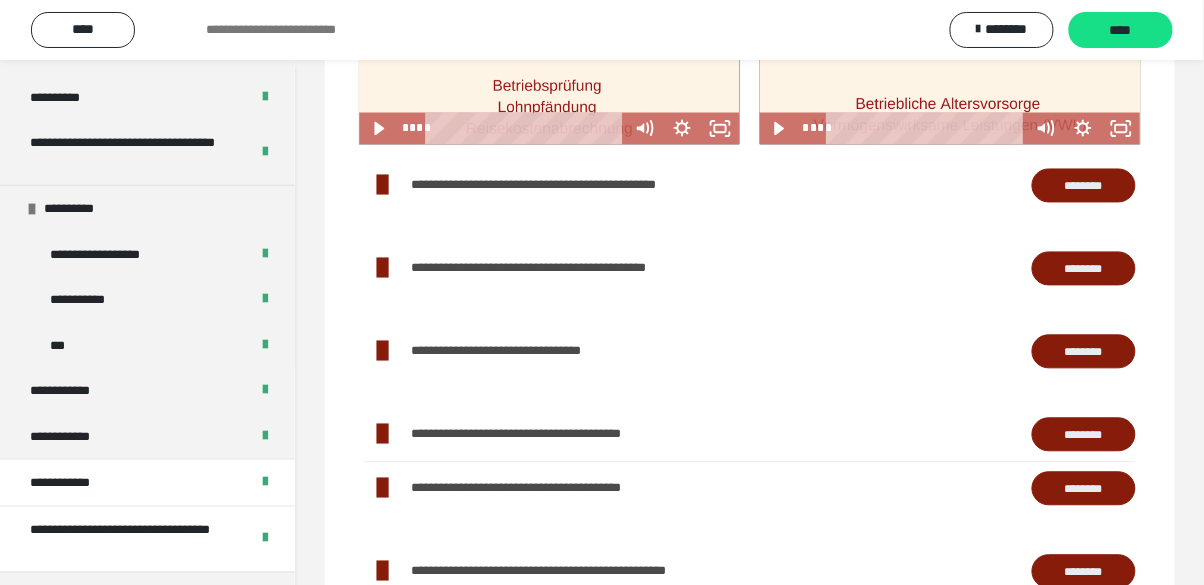 scroll, scrollTop: 0, scrollLeft: 0, axis: both 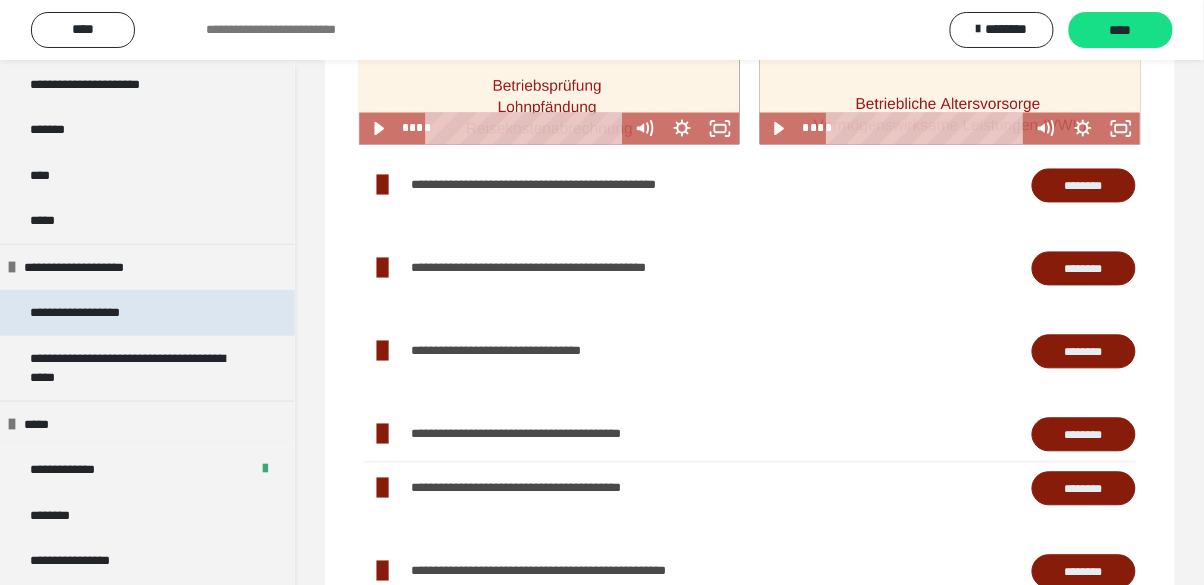 click on "**********" at bounding box center (147, 313) 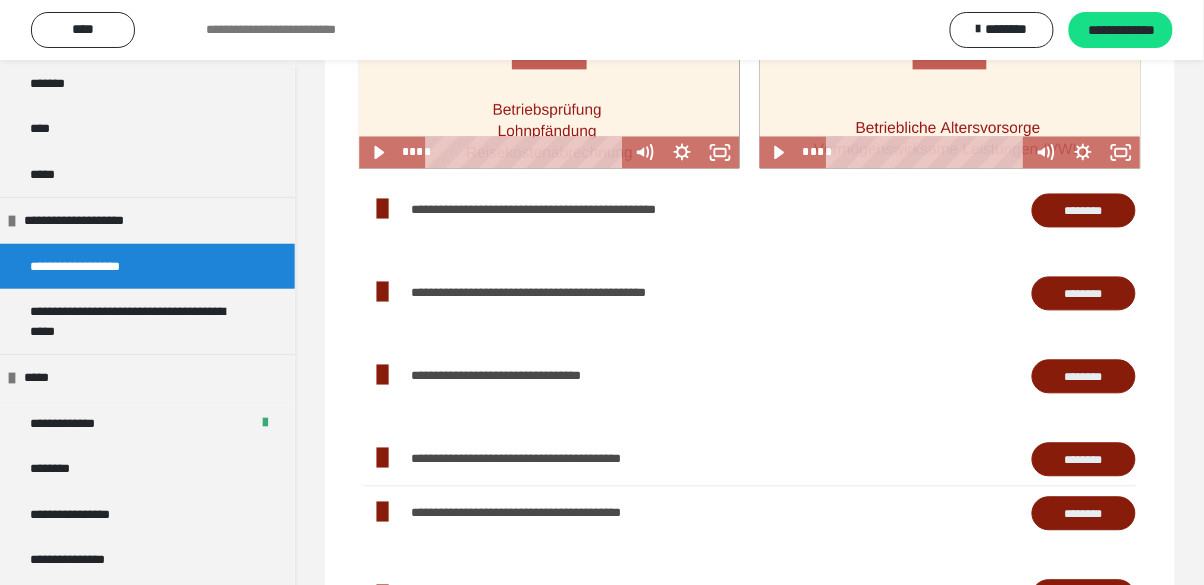 scroll, scrollTop: 1969, scrollLeft: 0, axis: vertical 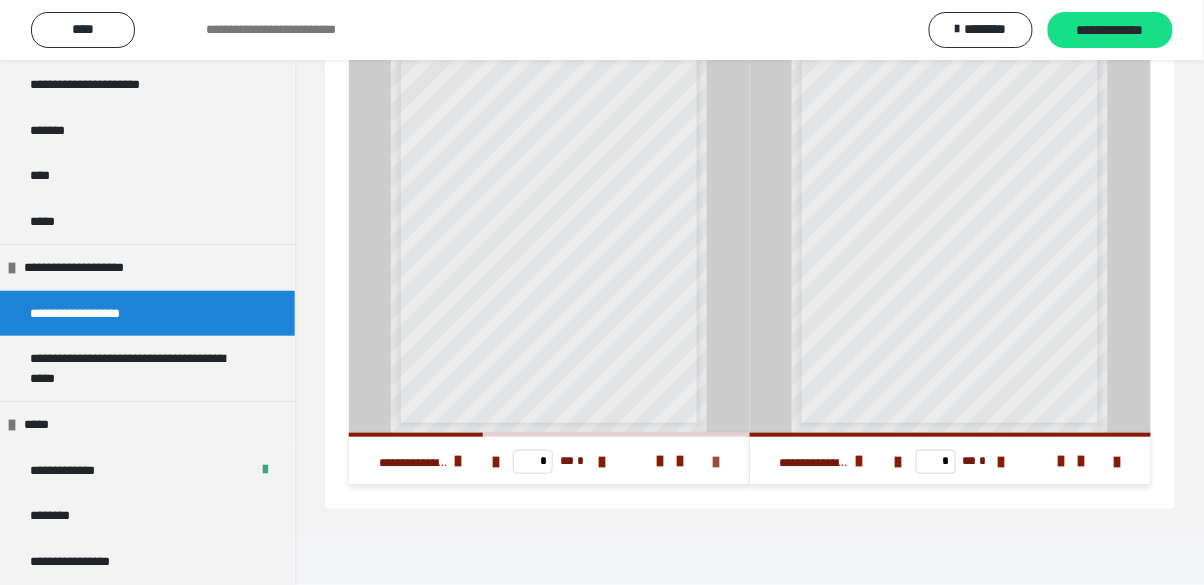 click at bounding box center (717, 462) 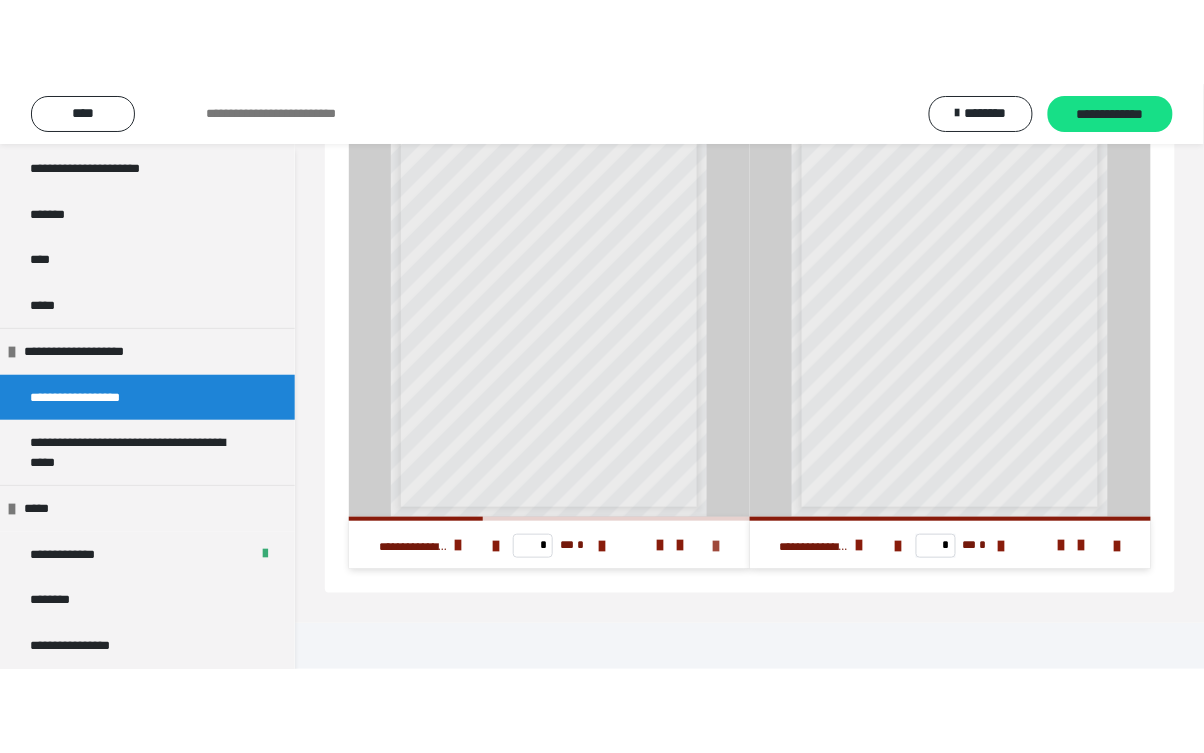 scroll, scrollTop: 60, scrollLeft: 0, axis: vertical 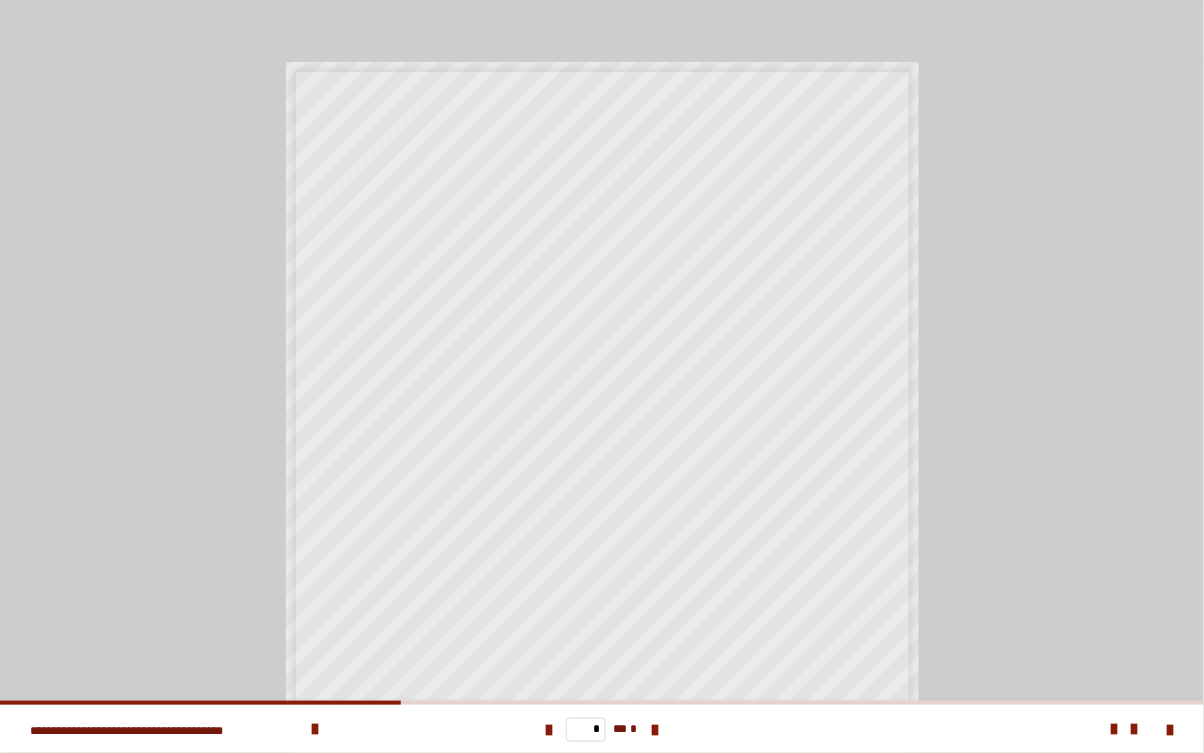 click on "* ** *" at bounding box center [602, 729] 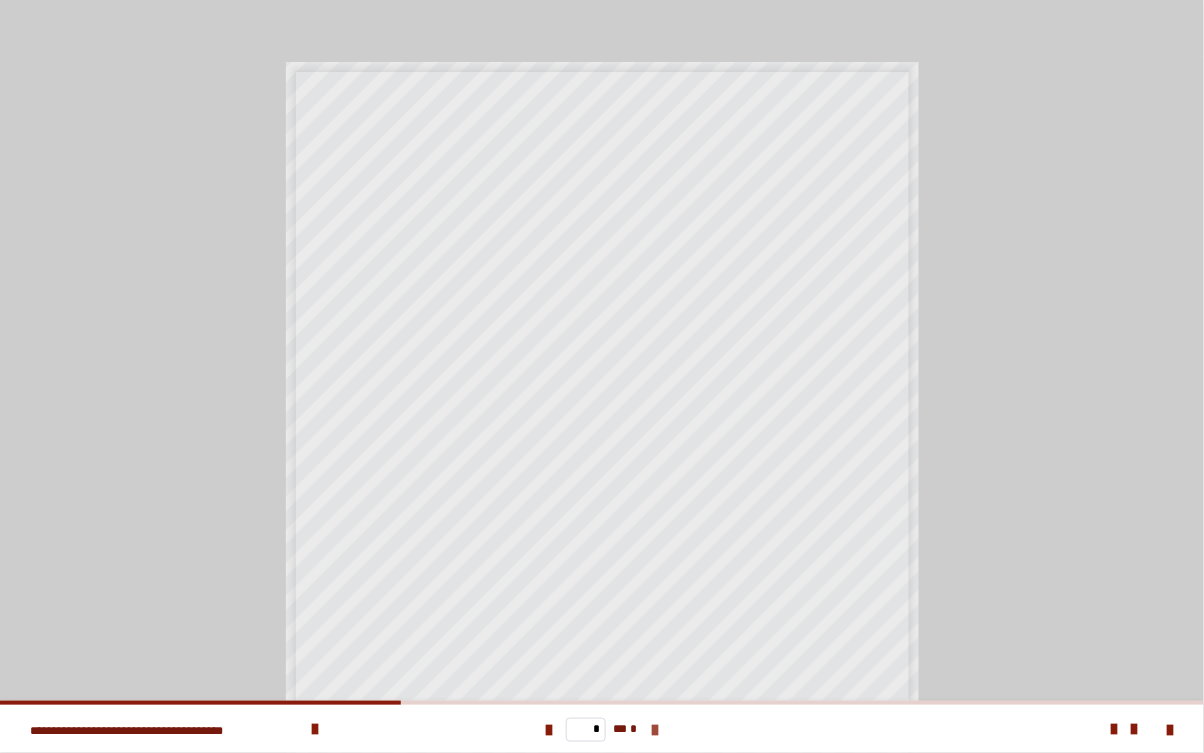 click at bounding box center [655, 730] 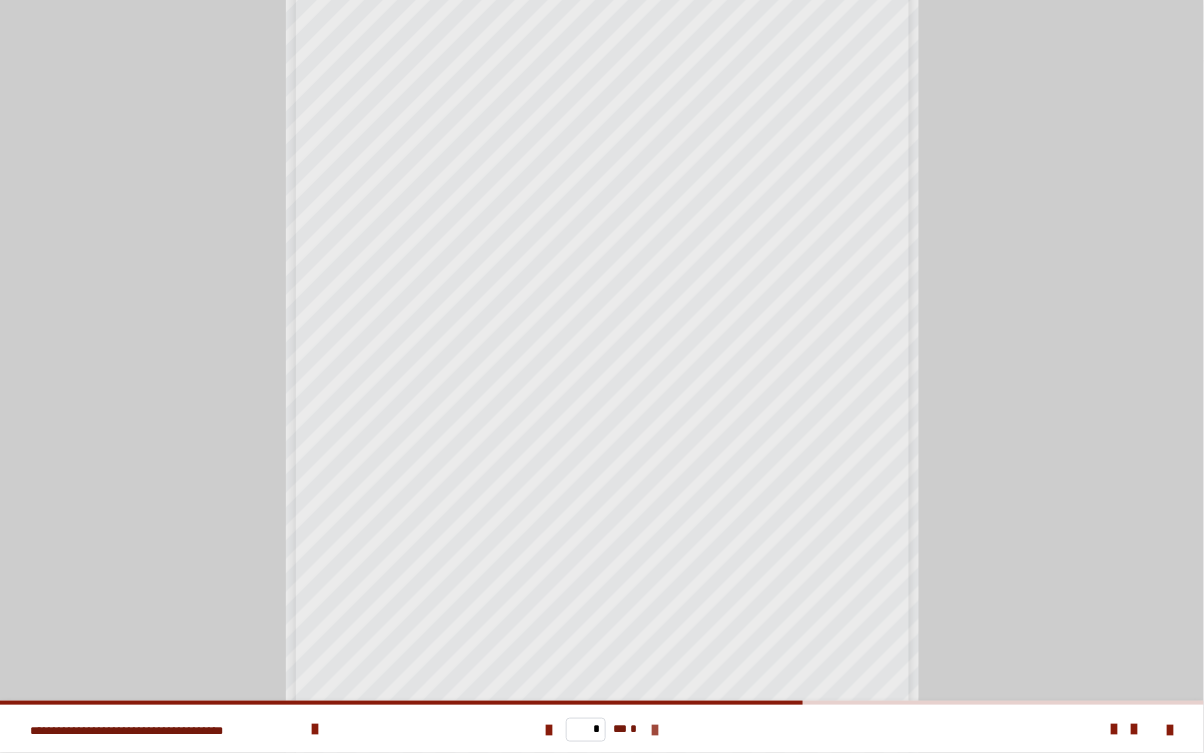 scroll, scrollTop: 168, scrollLeft: 0, axis: vertical 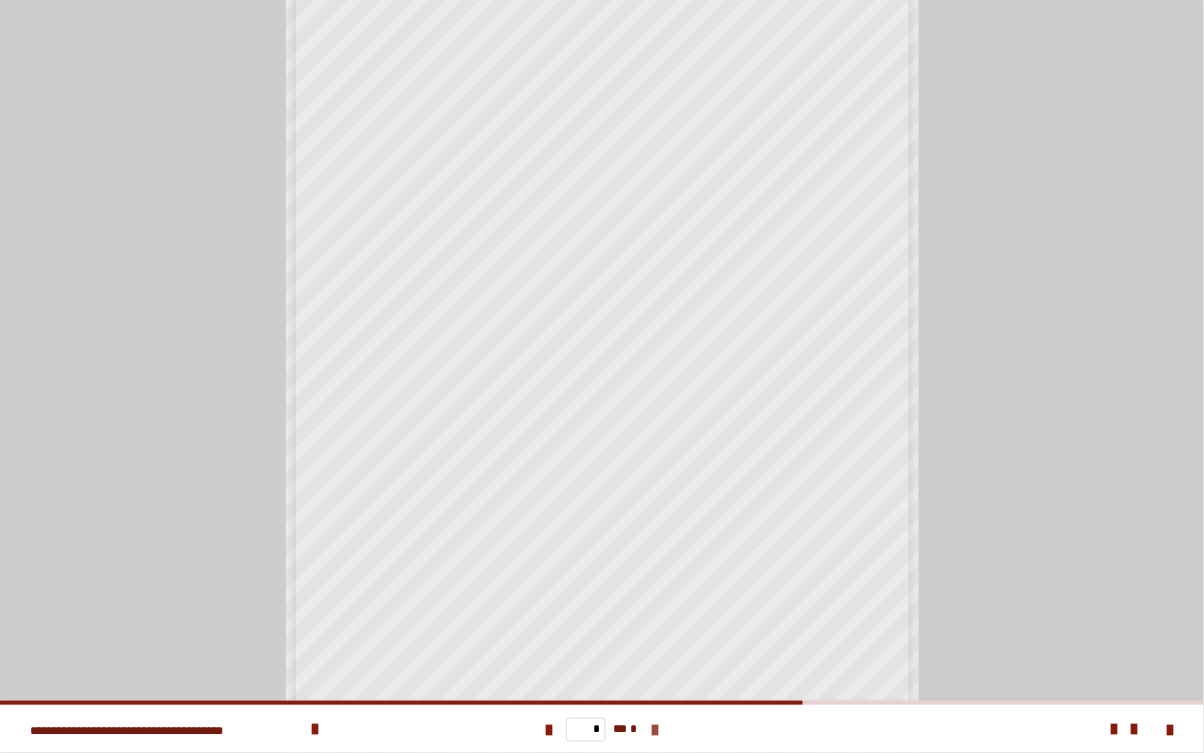 click at bounding box center [655, 730] 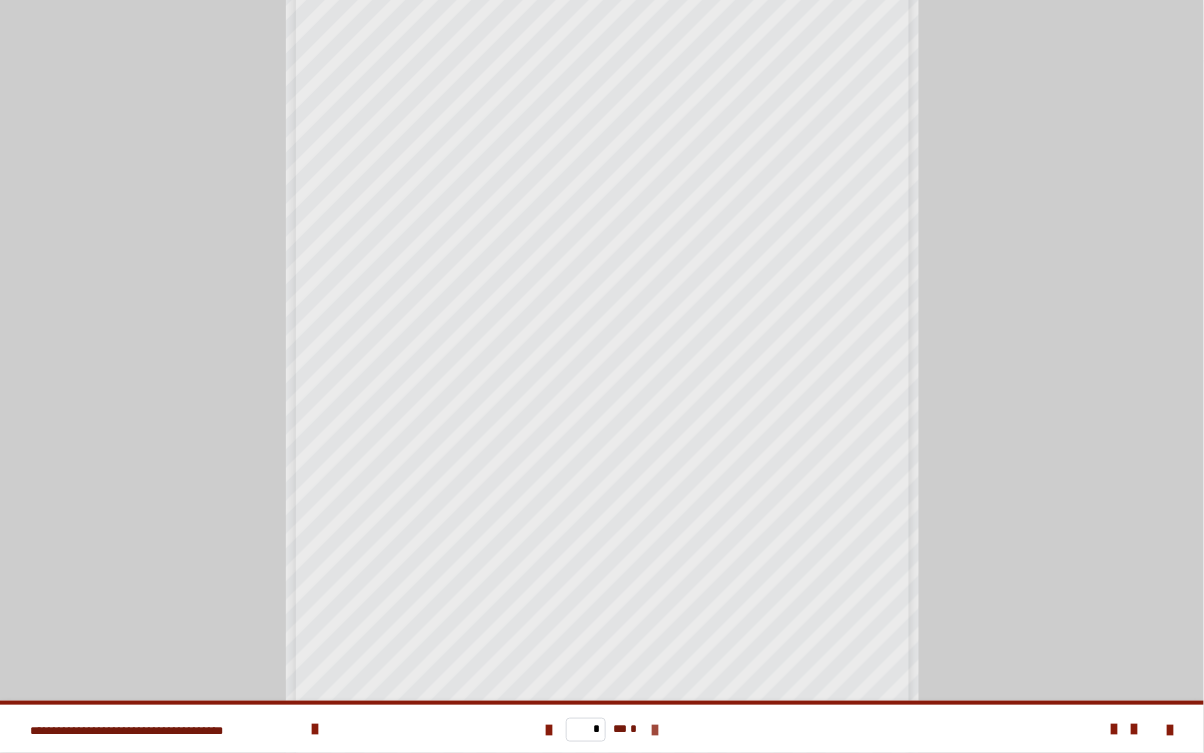 scroll, scrollTop: 168, scrollLeft: 0, axis: vertical 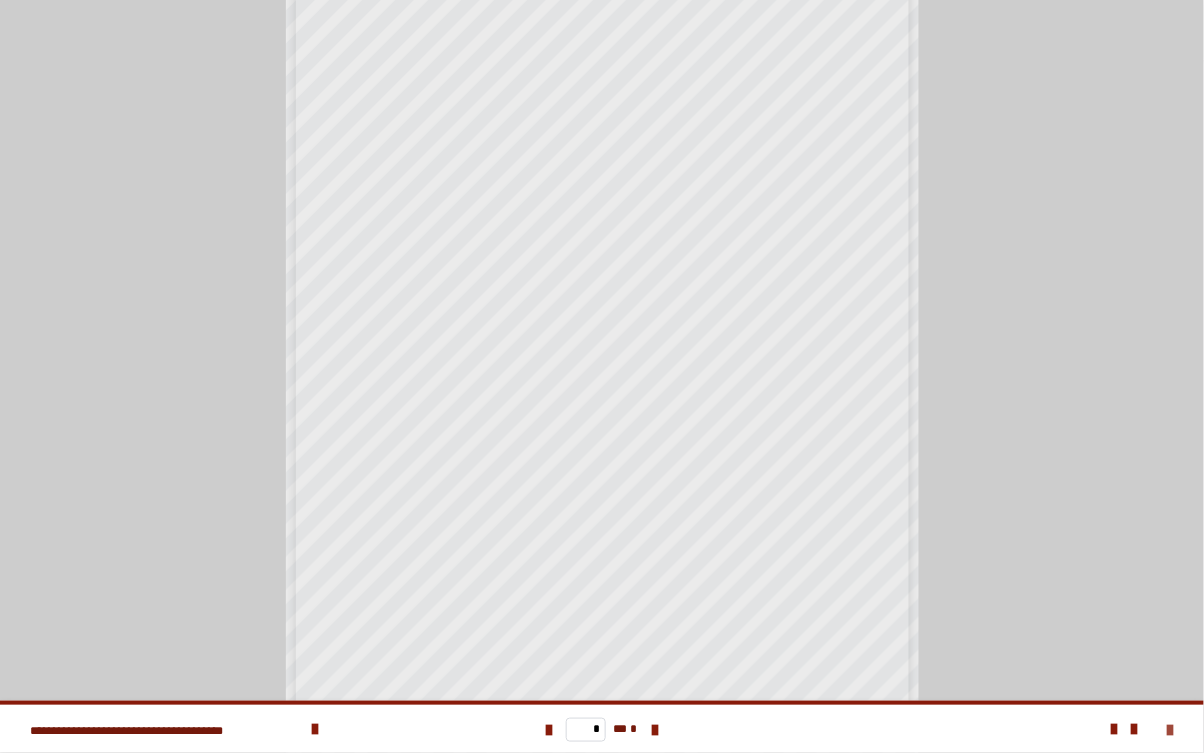 click at bounding box center [1171, 730] 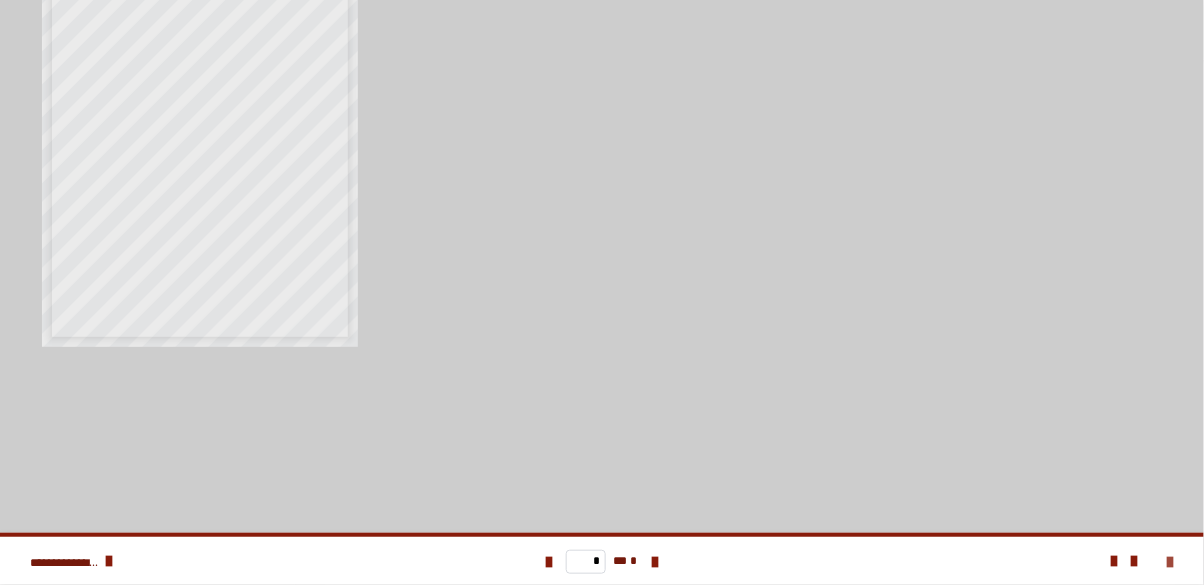 scroll, scrollTop: 132, scrollLeft: 0, axis: vertical 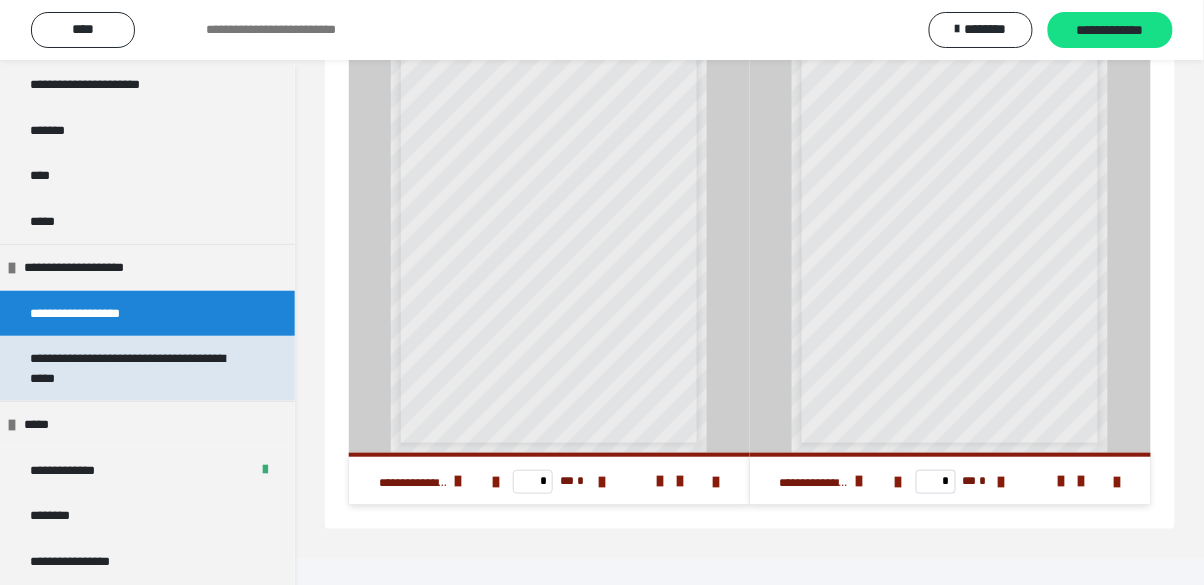 click on "**********" at bounding box center [139, 368] 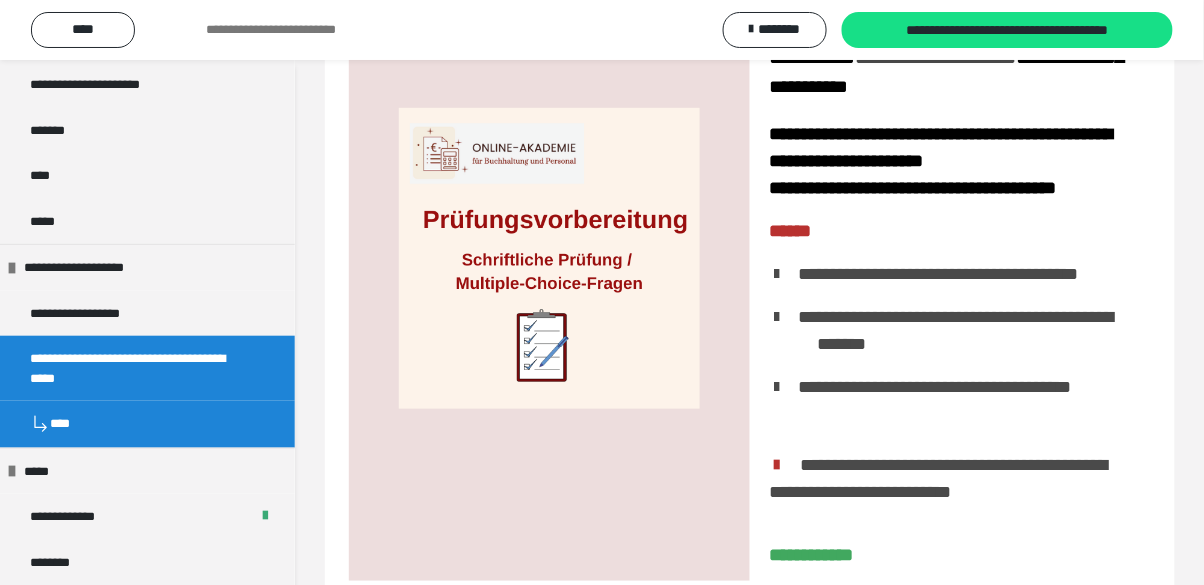 scroll, scrollTop: 301, scrollLeft: 0, axis: vertical 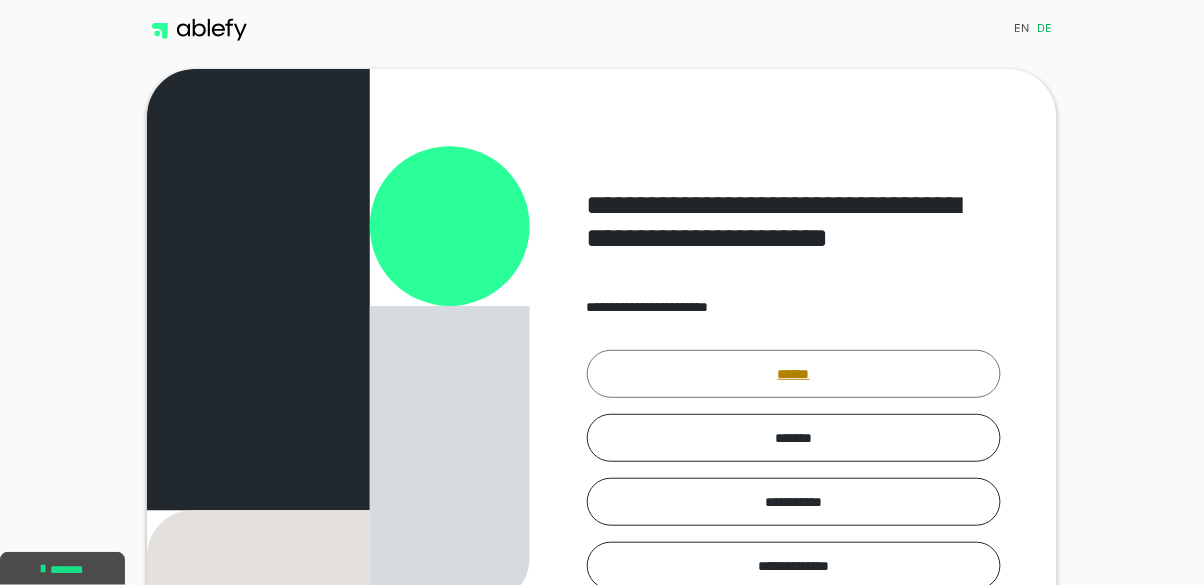 click on "******" at bounding box center [794, 374] 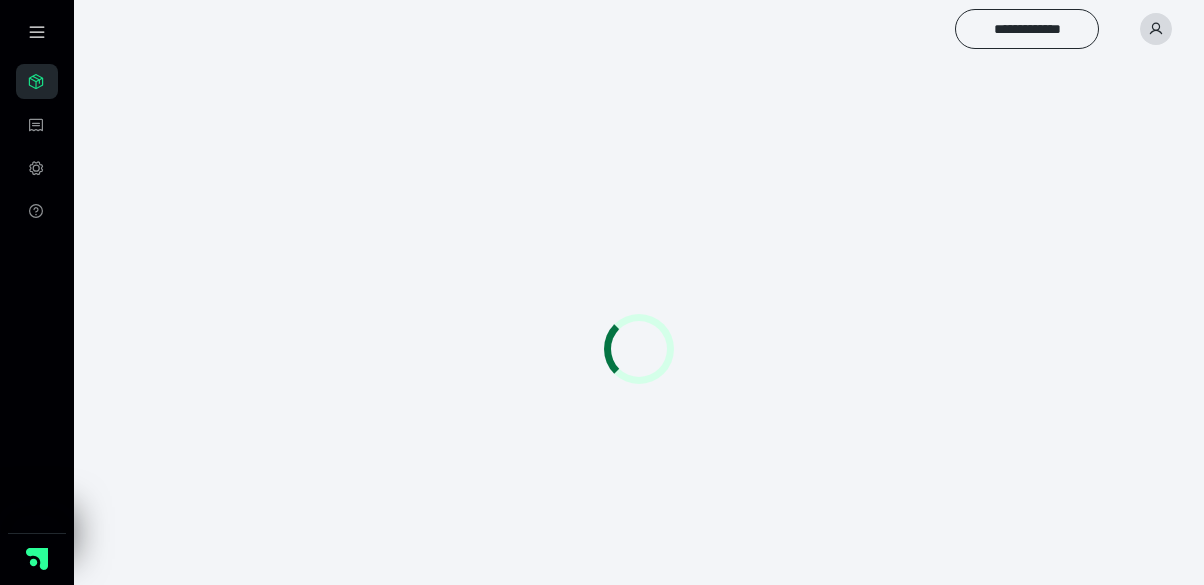 scroll, scrollTop: 0, scrollLeft: 0, axis: both 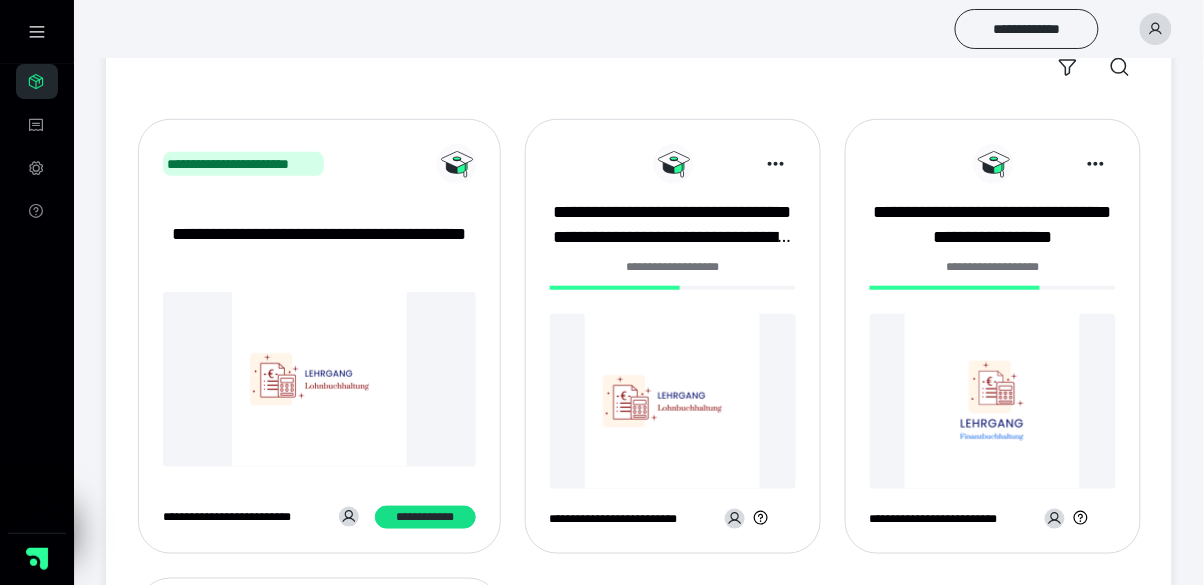 click at bounding box center [993, 401] 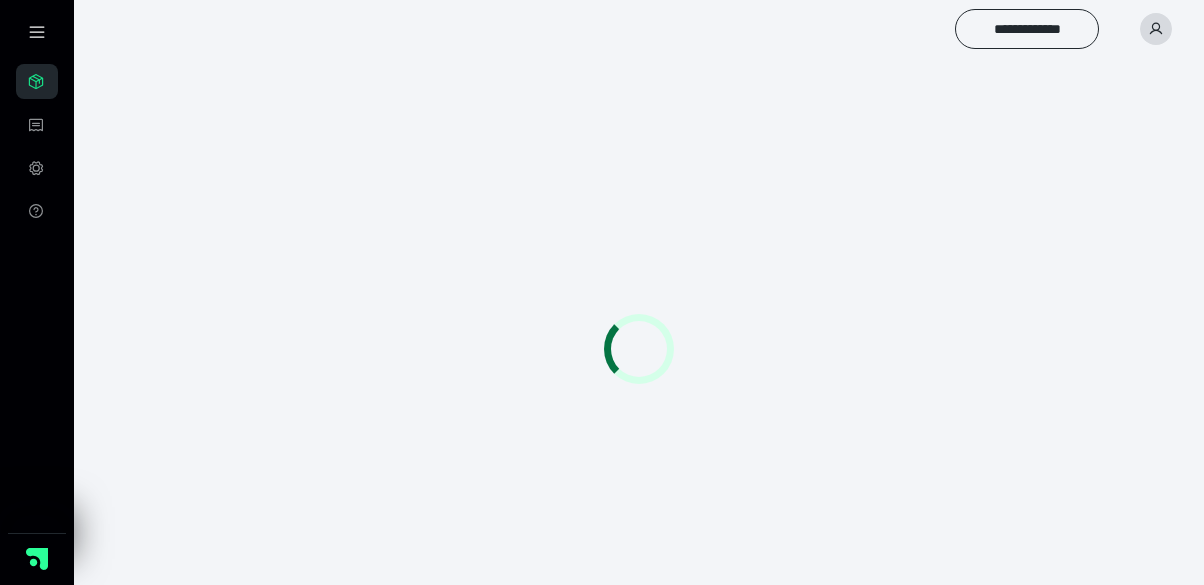 scroll, scrollTop: 0, scrollLeft: 0, axis: both 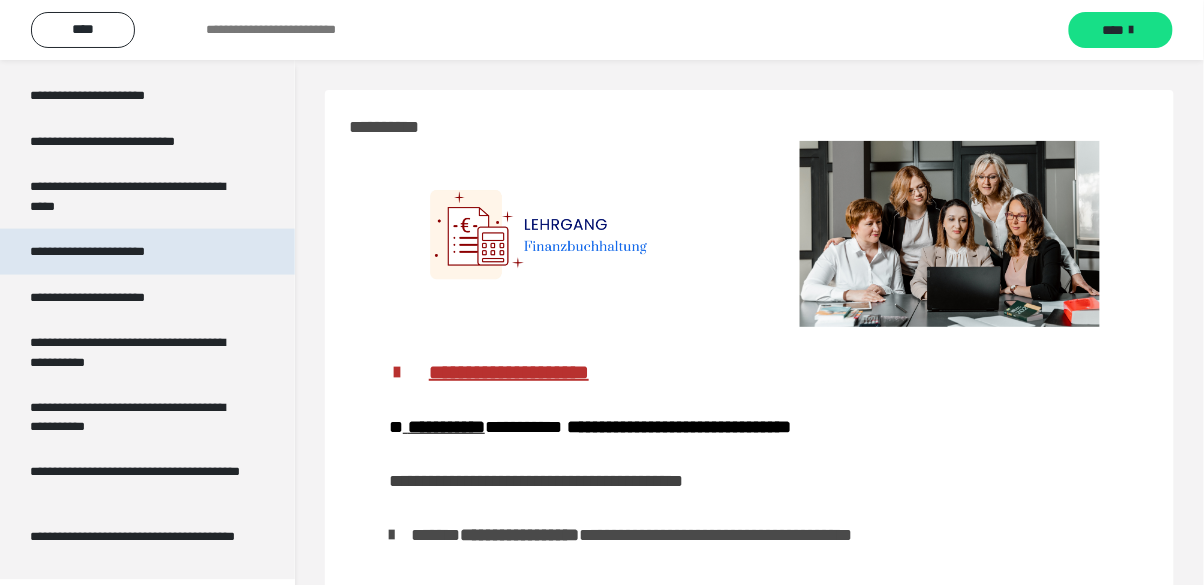 click on "**********" at bounding box center (147, 252) 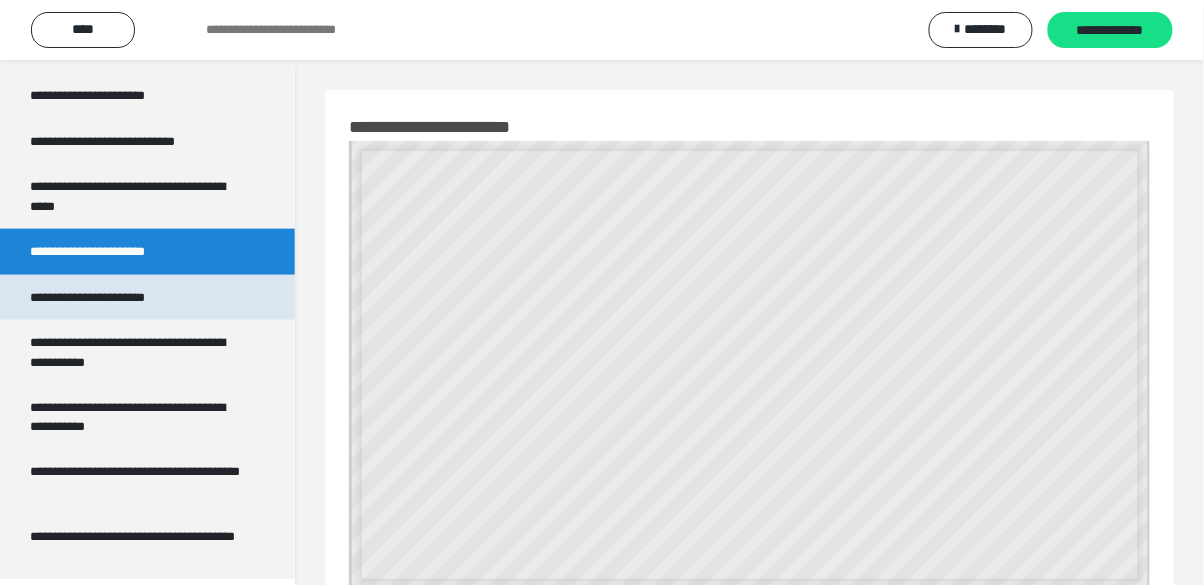 click on "**********" at bounding box center (147, 298) 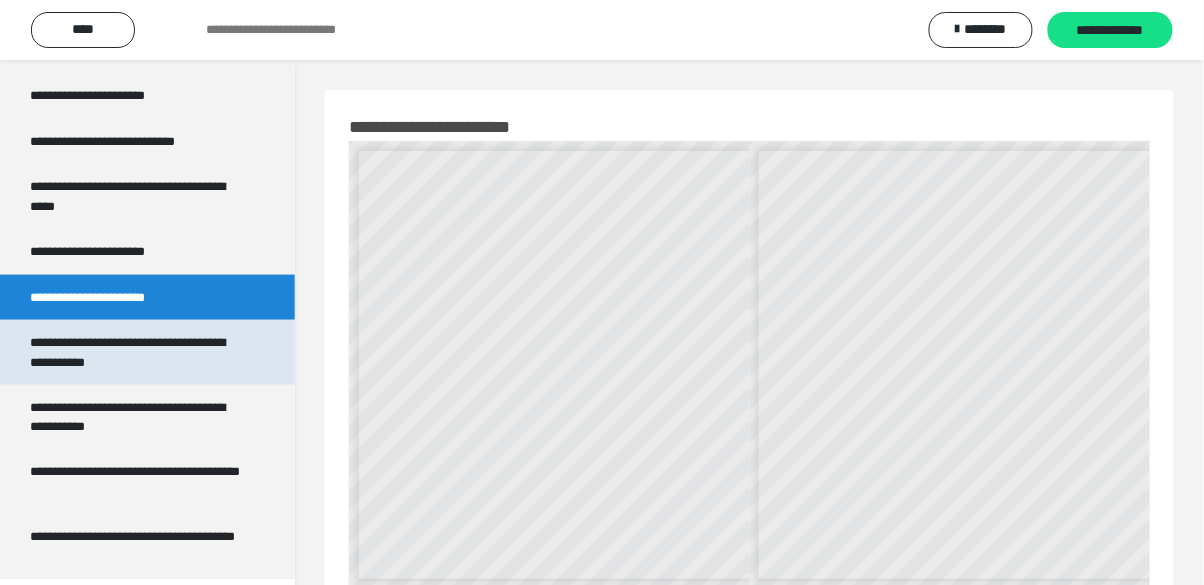 click on "**********" at bounding box center [139, 352] 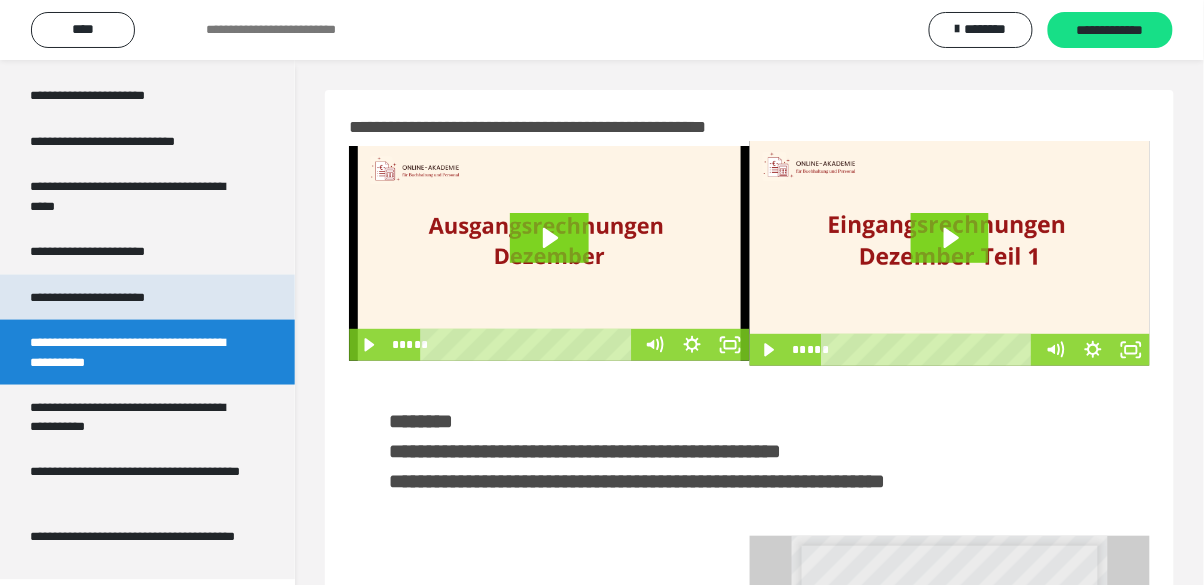 click on "**********" at bounding box center [111, 298] 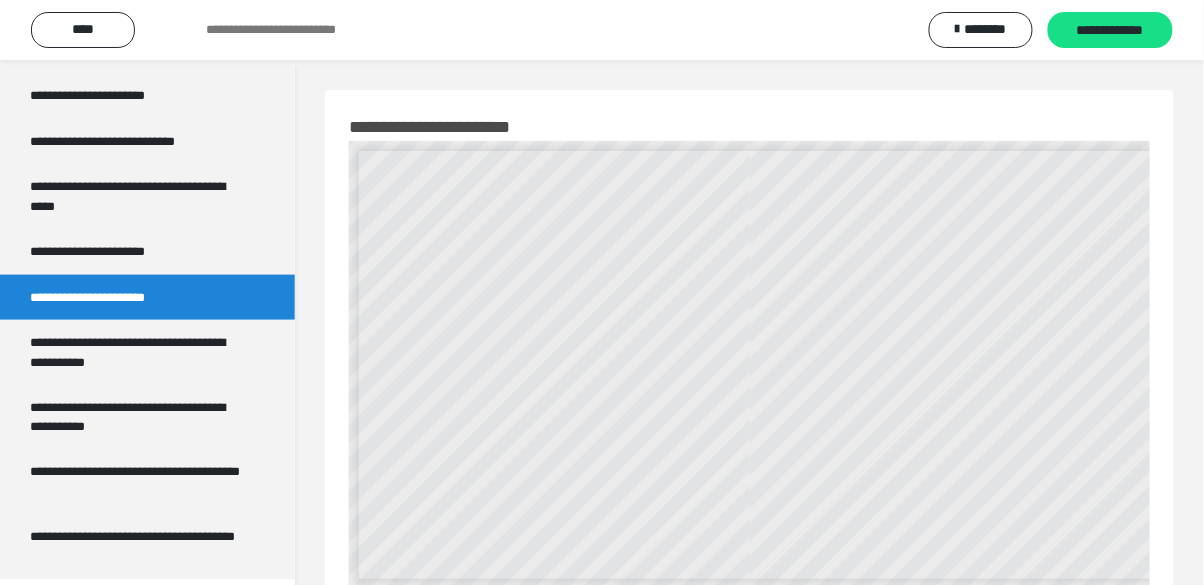 scroll, scrollTop: 0, scrollLeft: 182, axis: horizontal 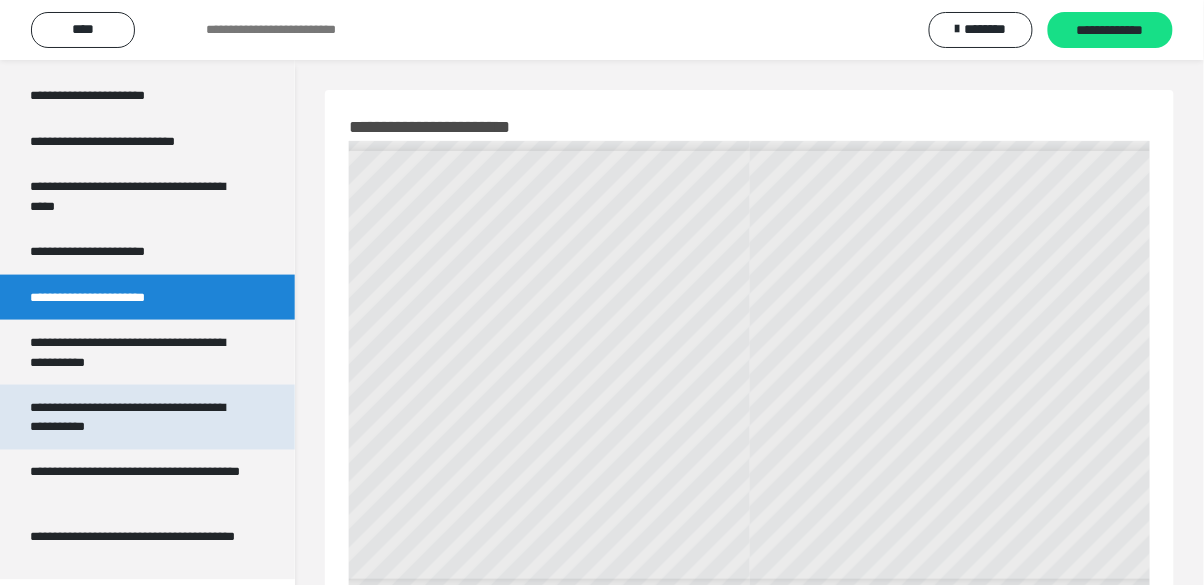 click on "**********" at bounding box center [139, 417] 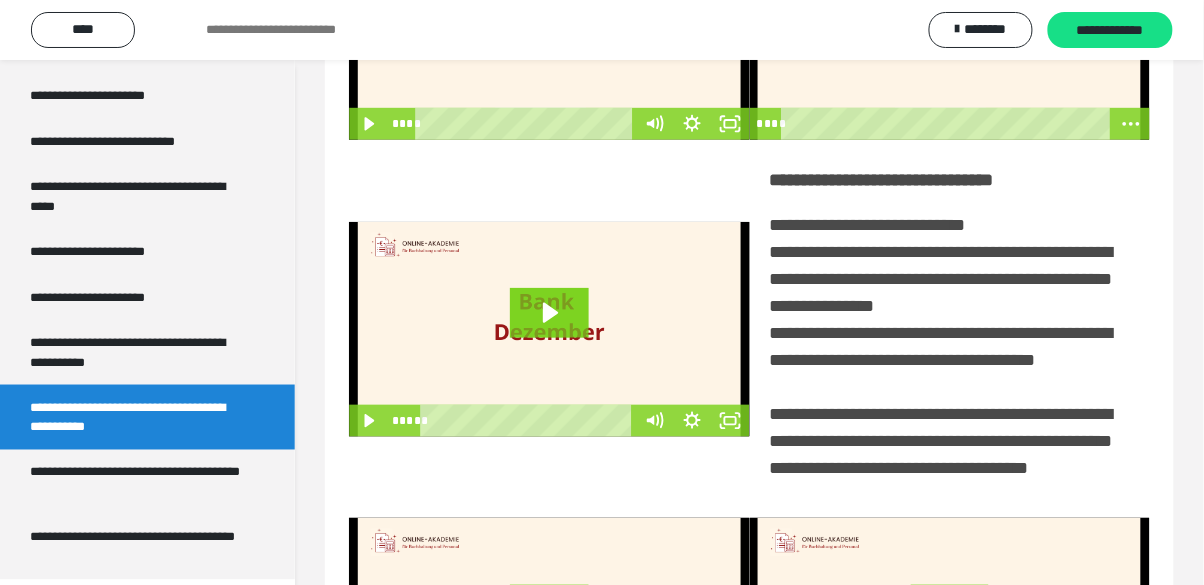 scroll, scrollTop: 218, scrollLeft: 0, axis: vertical 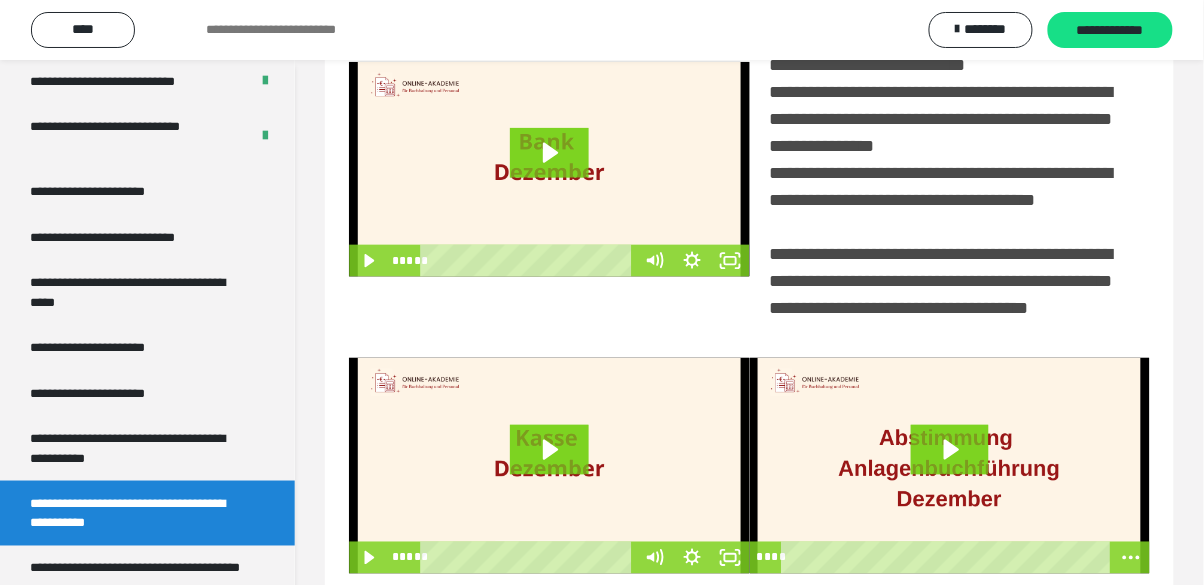 click on "**********" at bounding box center [139, 643] 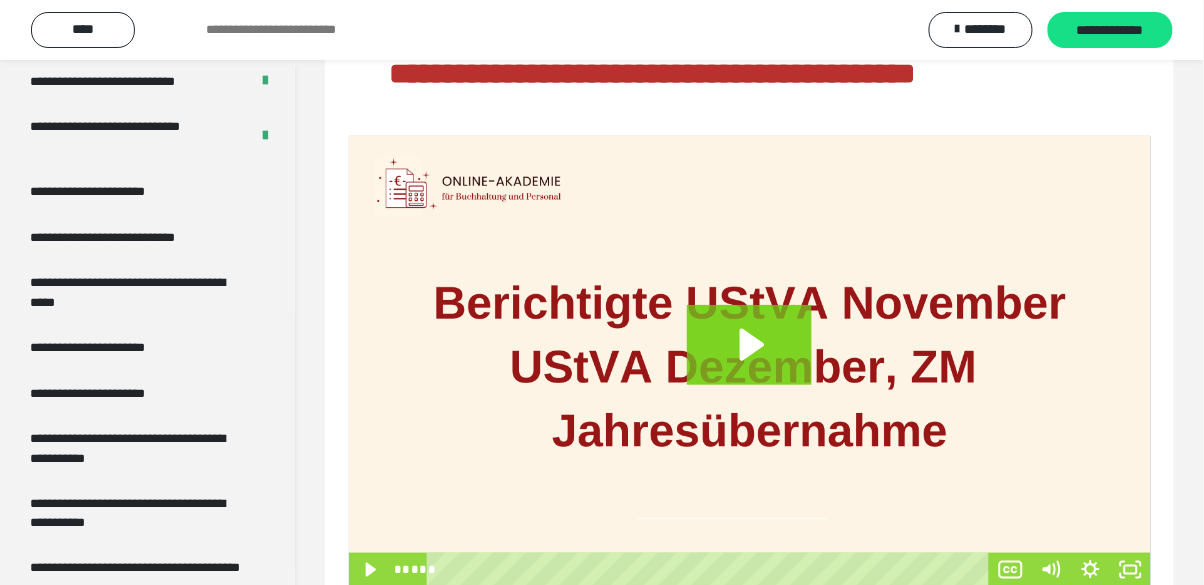 scroll, scrollTop: 196, scrollLeft: 0, axis: vertical 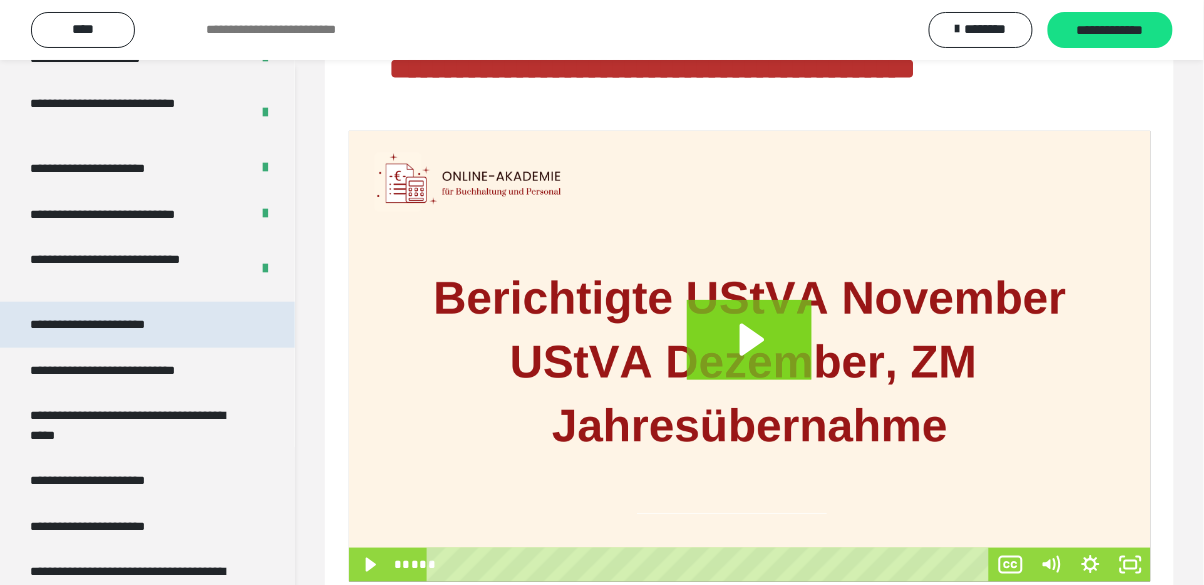 click on "**********" at bounding box center (109, 325) 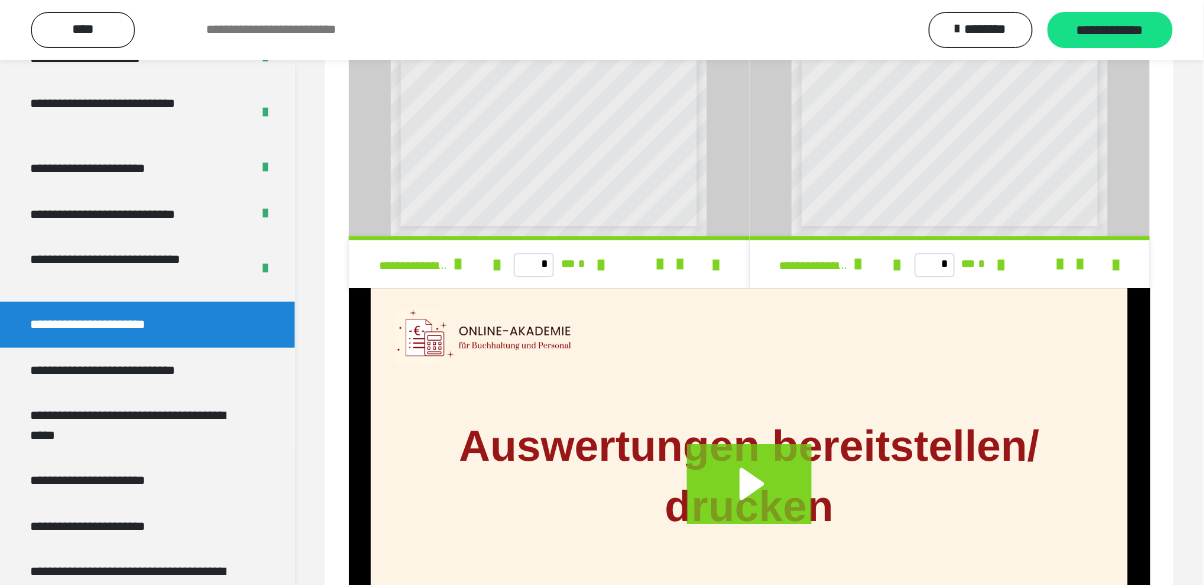 scroll, scrollTop: 1354, scrollLeft: 0, axis: vertical 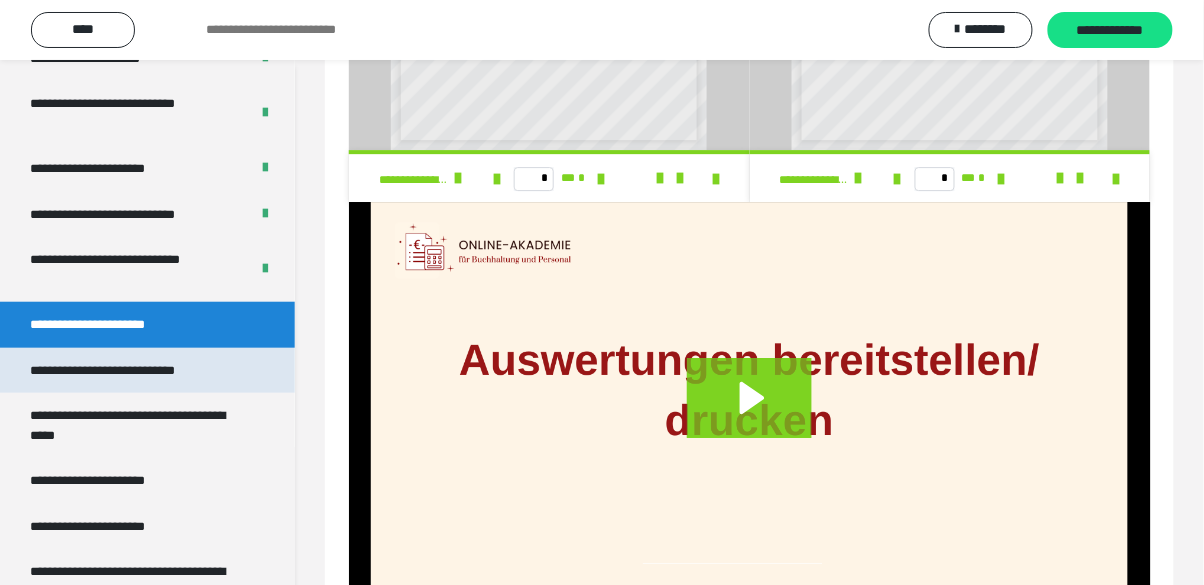 click on "**********" at bounding box center (129, 371) 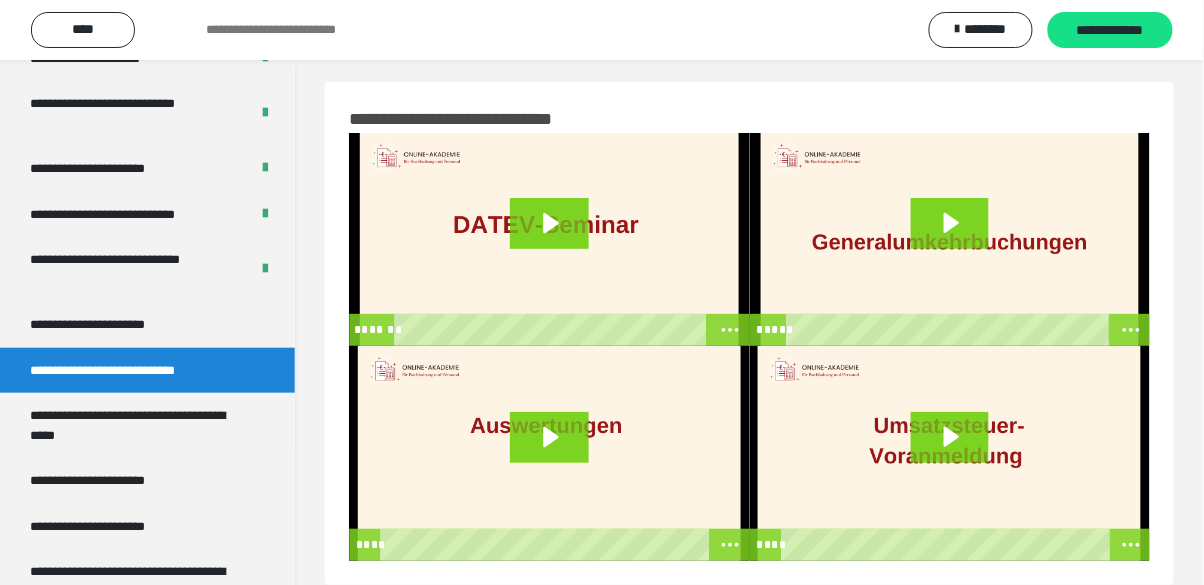 scroll, scrollTop: 0, scrollLeft: 0, axis: both 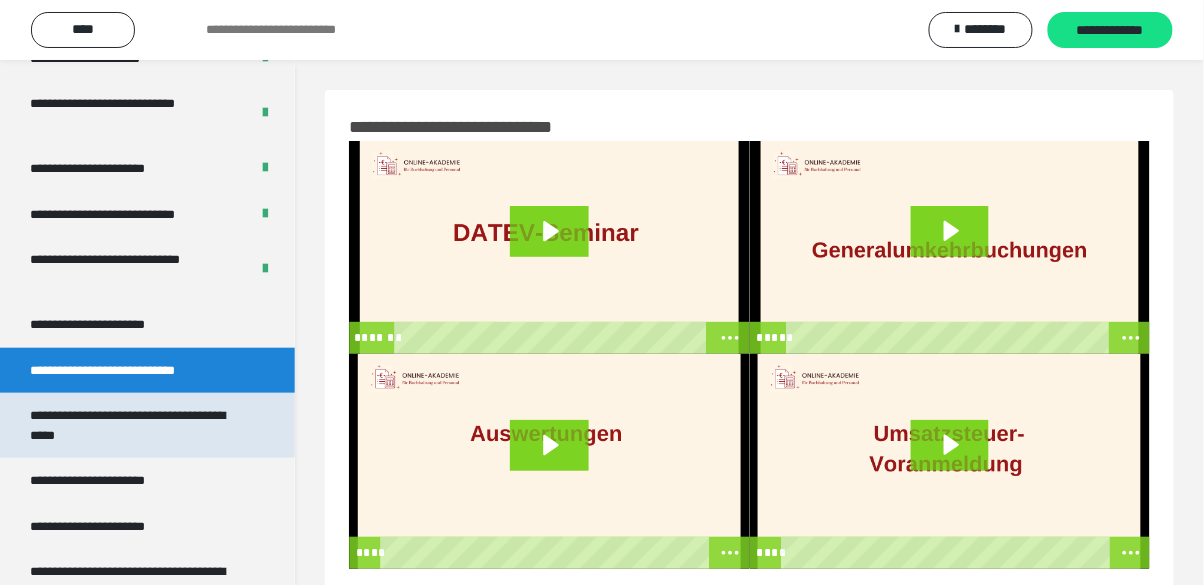 click on "**********" at bounding box center (139, 425) 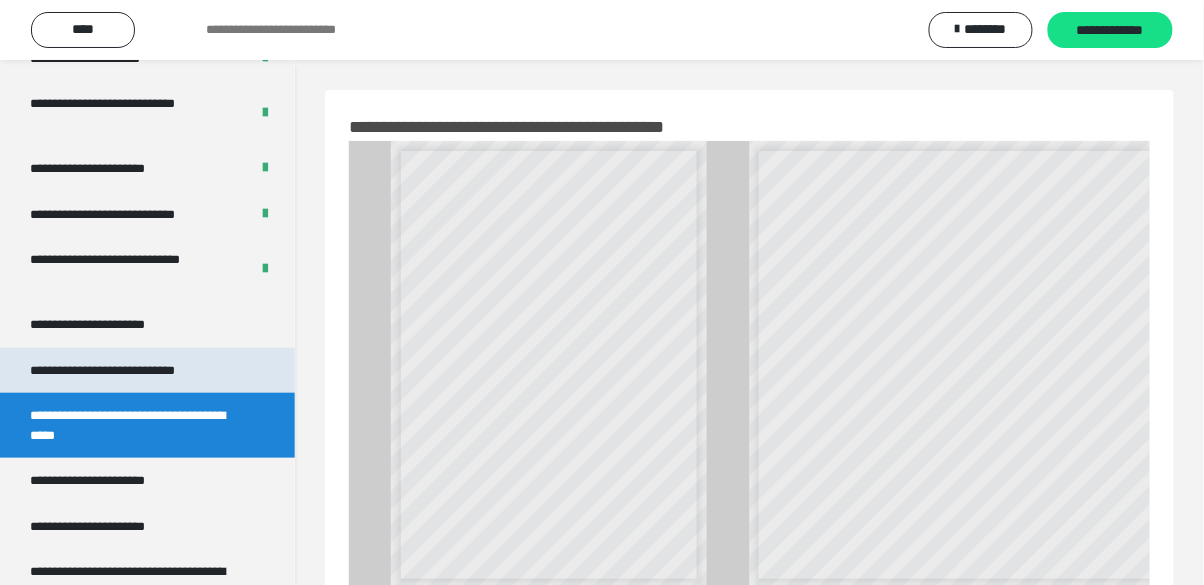 click on "**********" at bounding box center [129, 371] 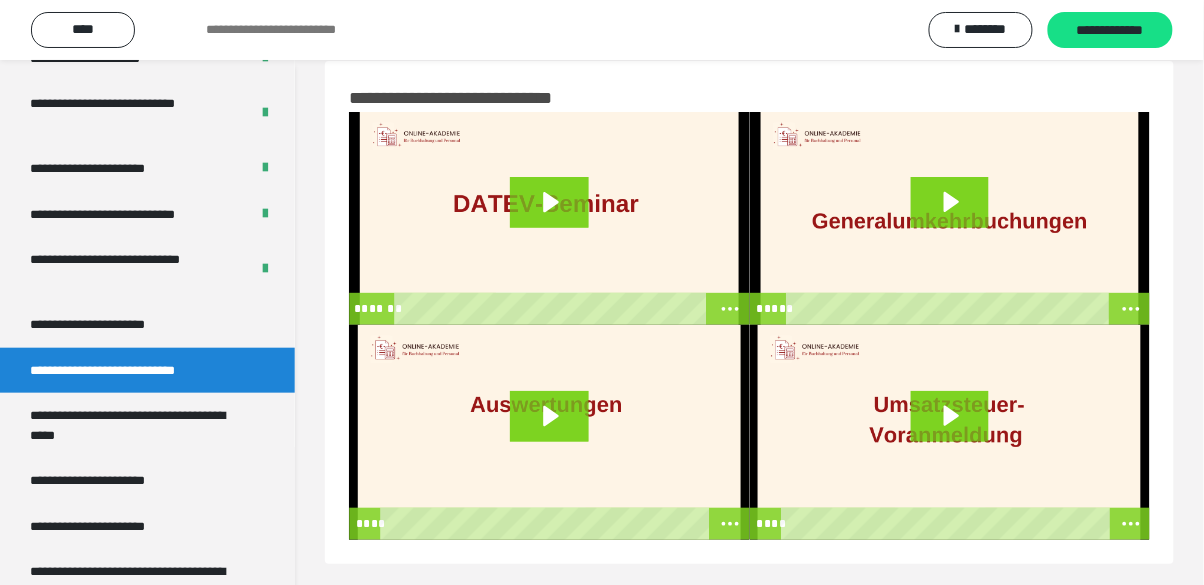 scroll, scrollTop: 60, scrollLeft: 0, axis: vertical 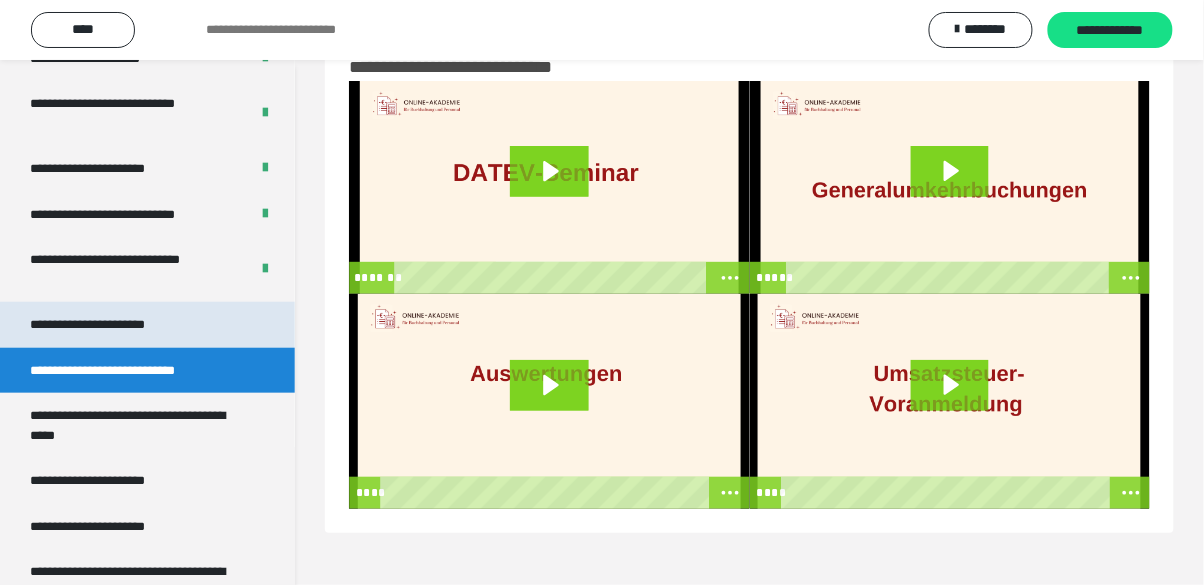 click on "**********" at bounding box center (147, 325) 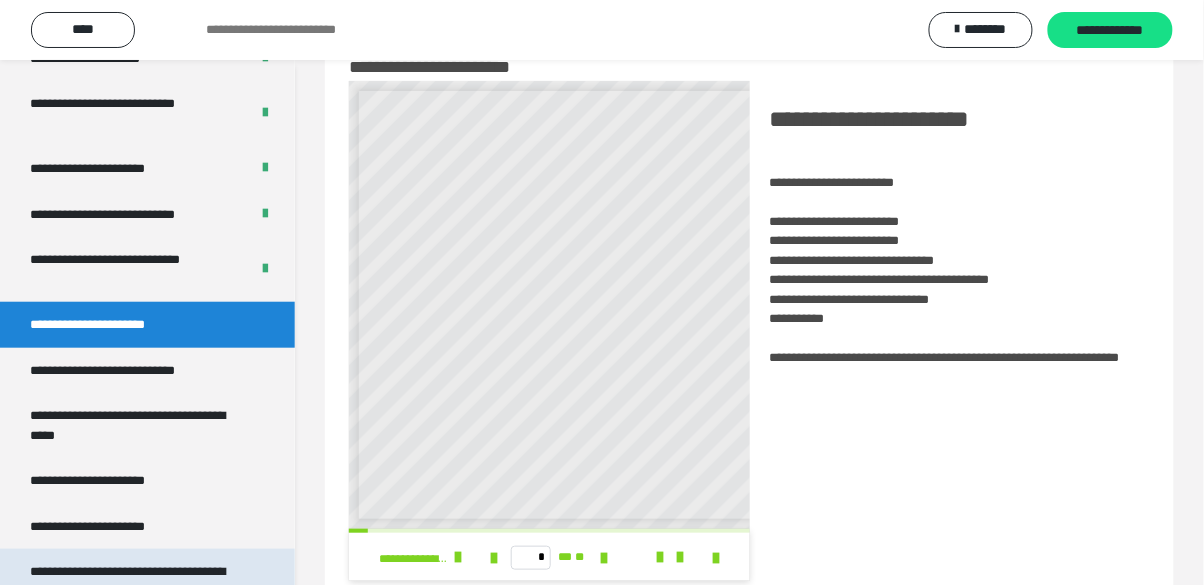 click on "**********" at bounding box center [139, 581] 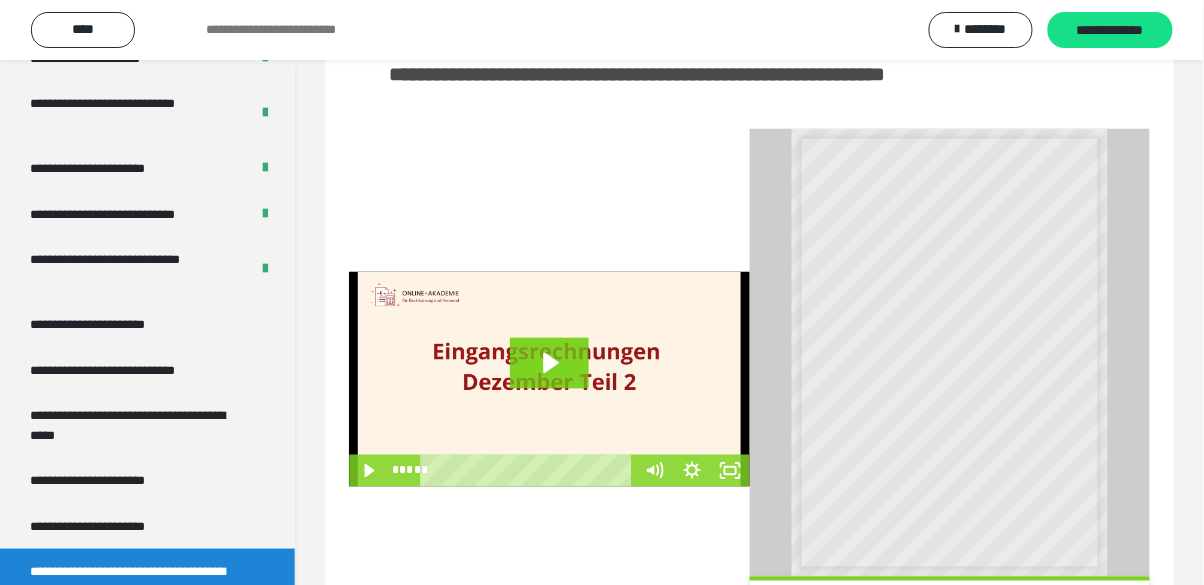 scroll, scrollTop: 409, scrollLeft: 0, axis: vertical 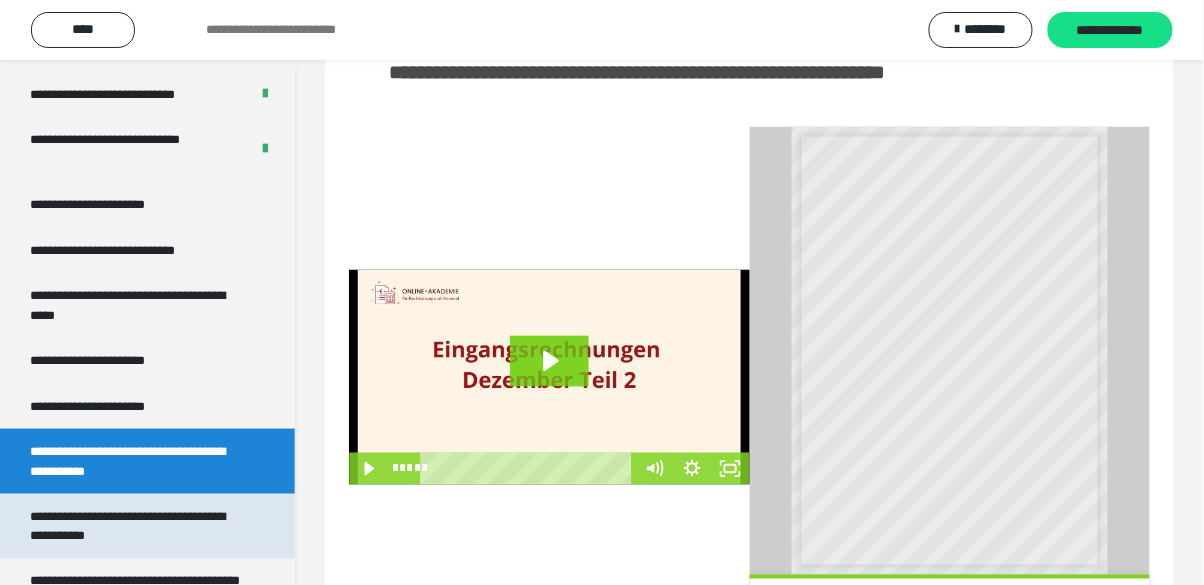 click on "**********" at bounding box center (139, 526) 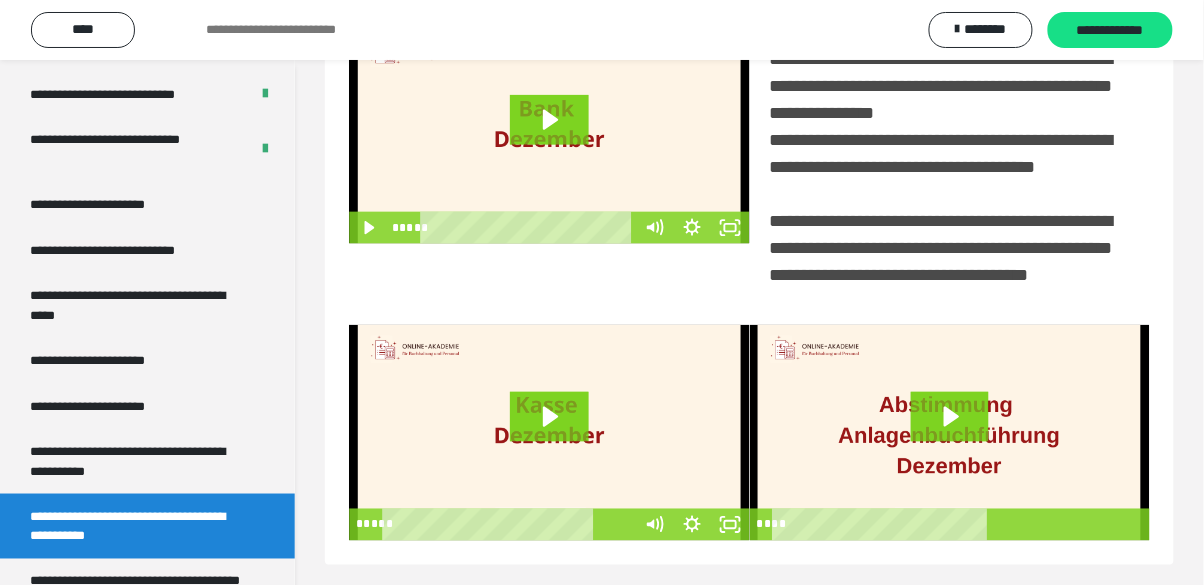 scroll, scrollTop: 60, scrollLeft: 0, axis: vertical 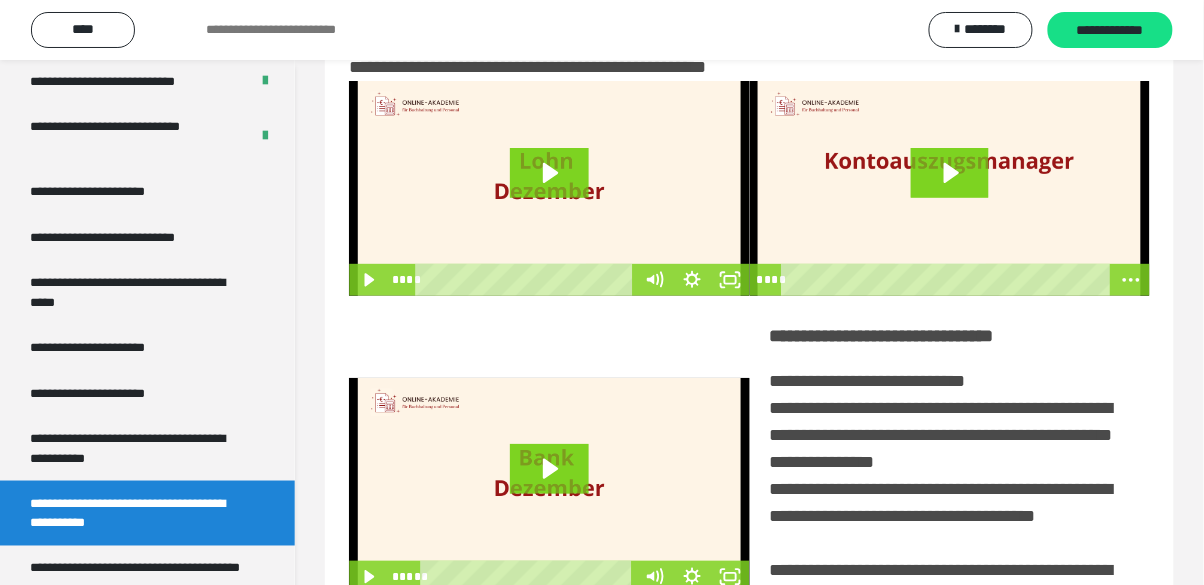 click on "**********" at bounding box center [139, 643] 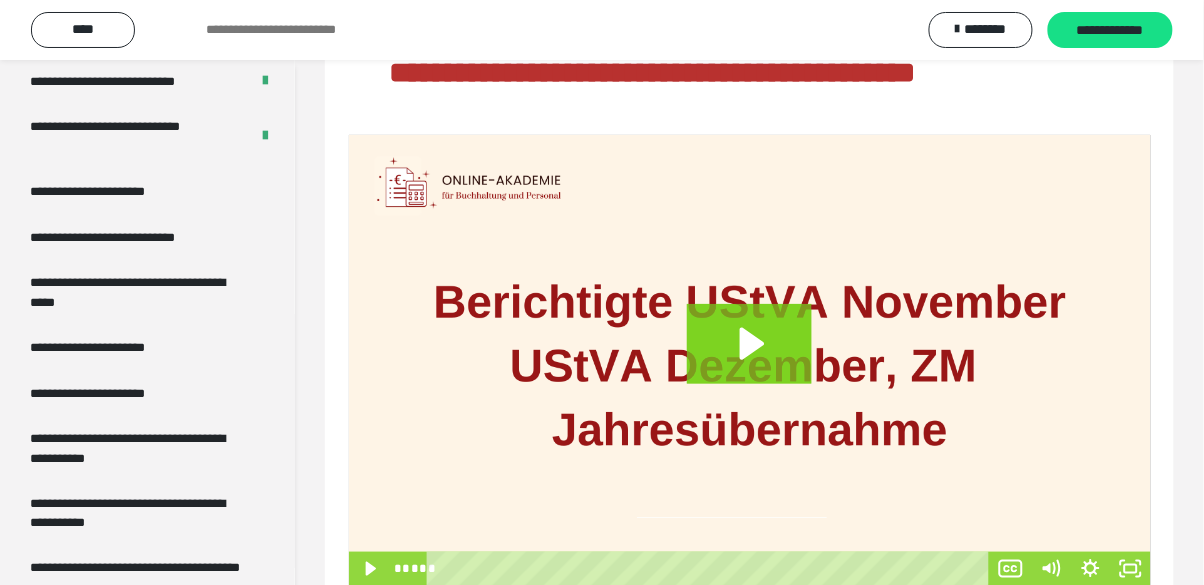 scroll, scrollTop: 196, scrollLeft: 0, axis: vertical 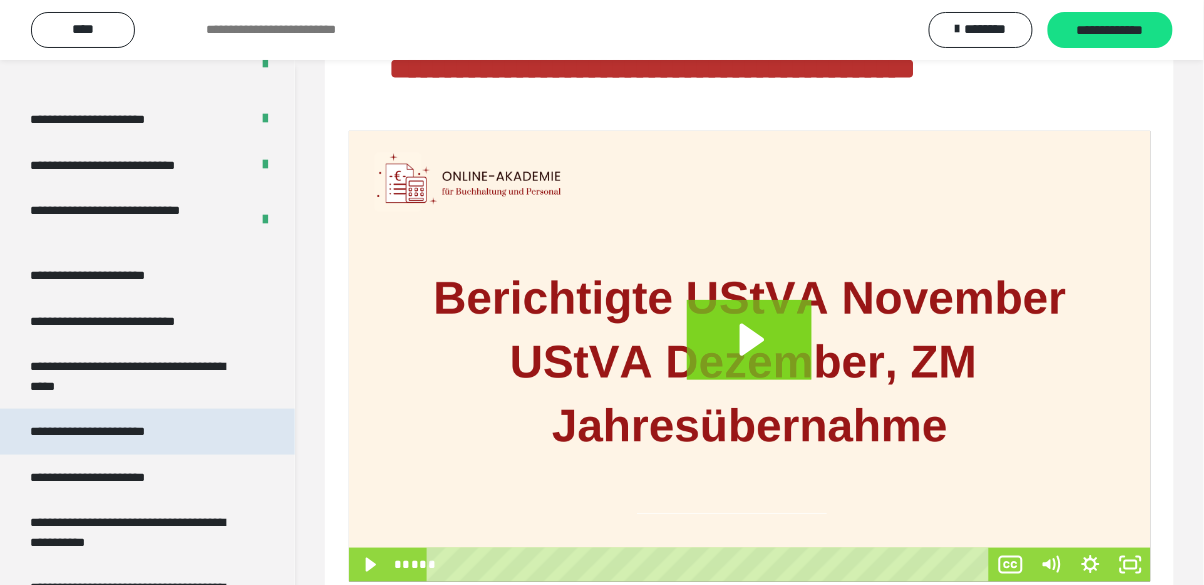 click on "**********" at bounding box center (147, 432) 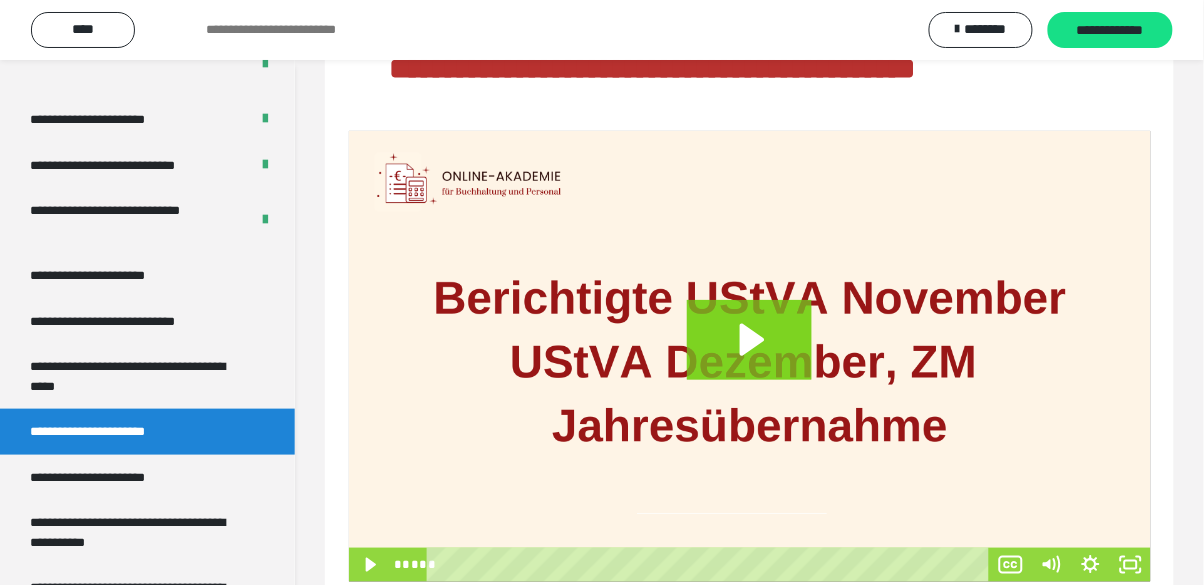 scroll, scrollTop: 60, scrollLeft: 0, axis: vertical 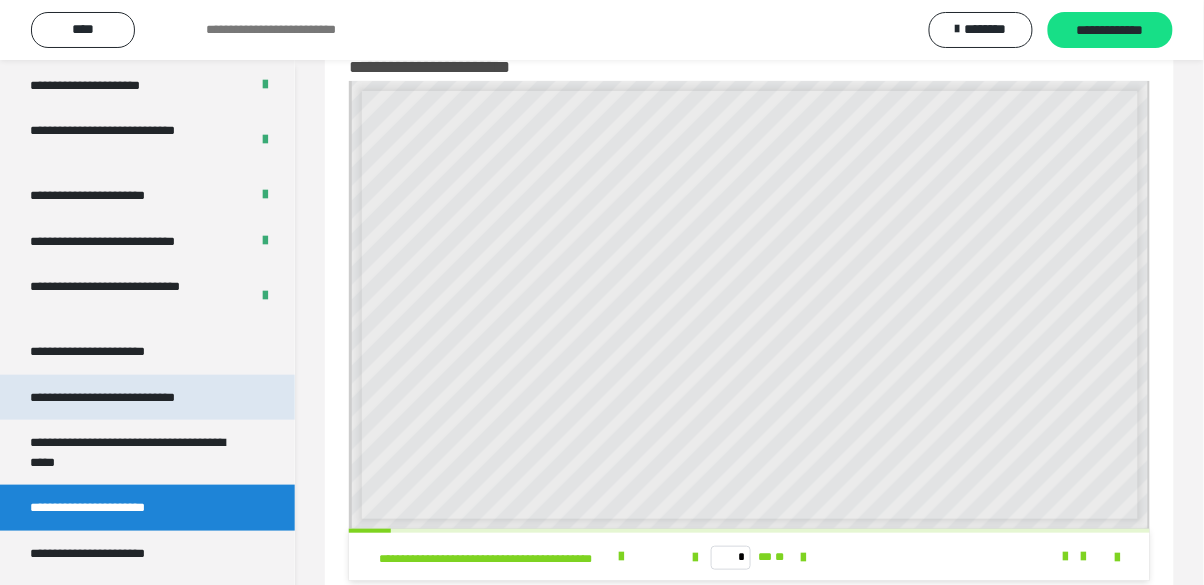 click on "**********" at bounding box center (129, 398) 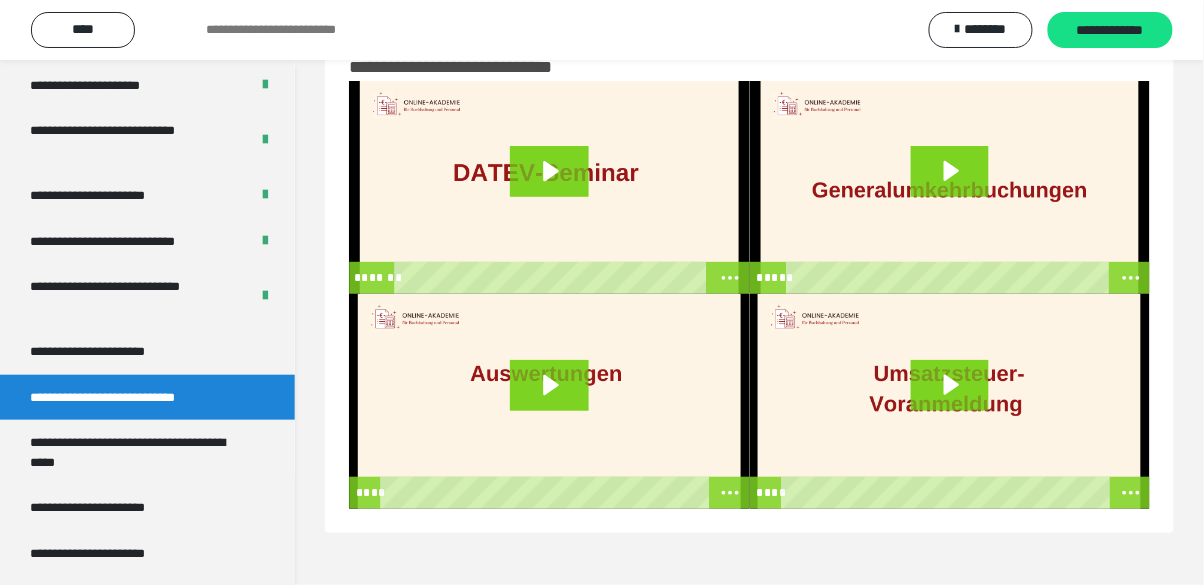 scroll, scrollTop: 100, scrollLeft: 0, axis: vertical 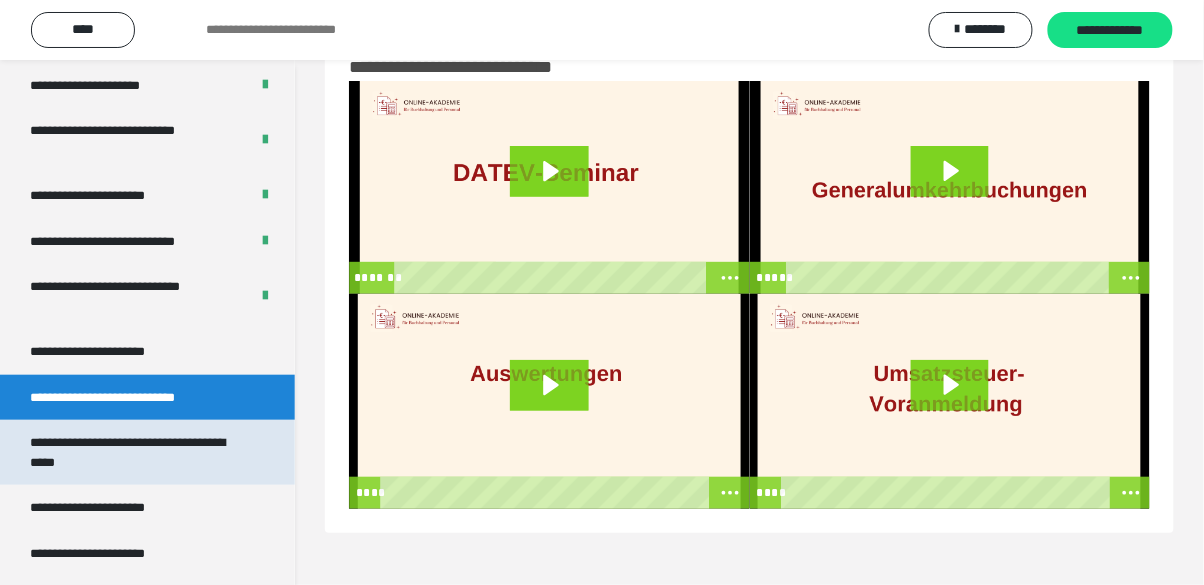 click on "**********" at bounding box center (139, 452) 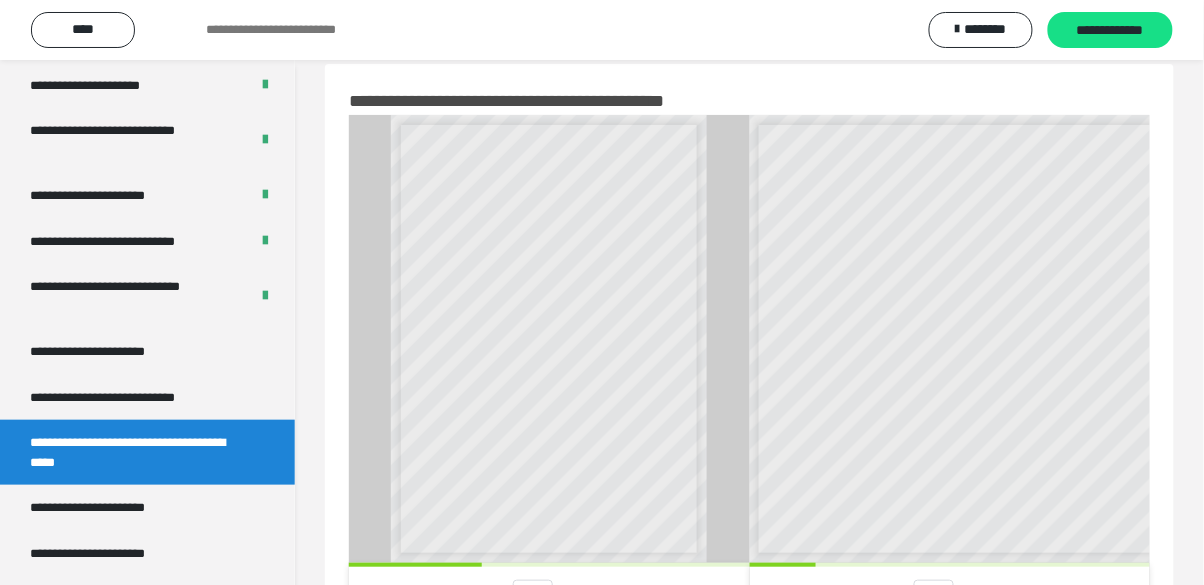 scroll, scrollTop: 23, scrollLeft: 0, axis: vertical 